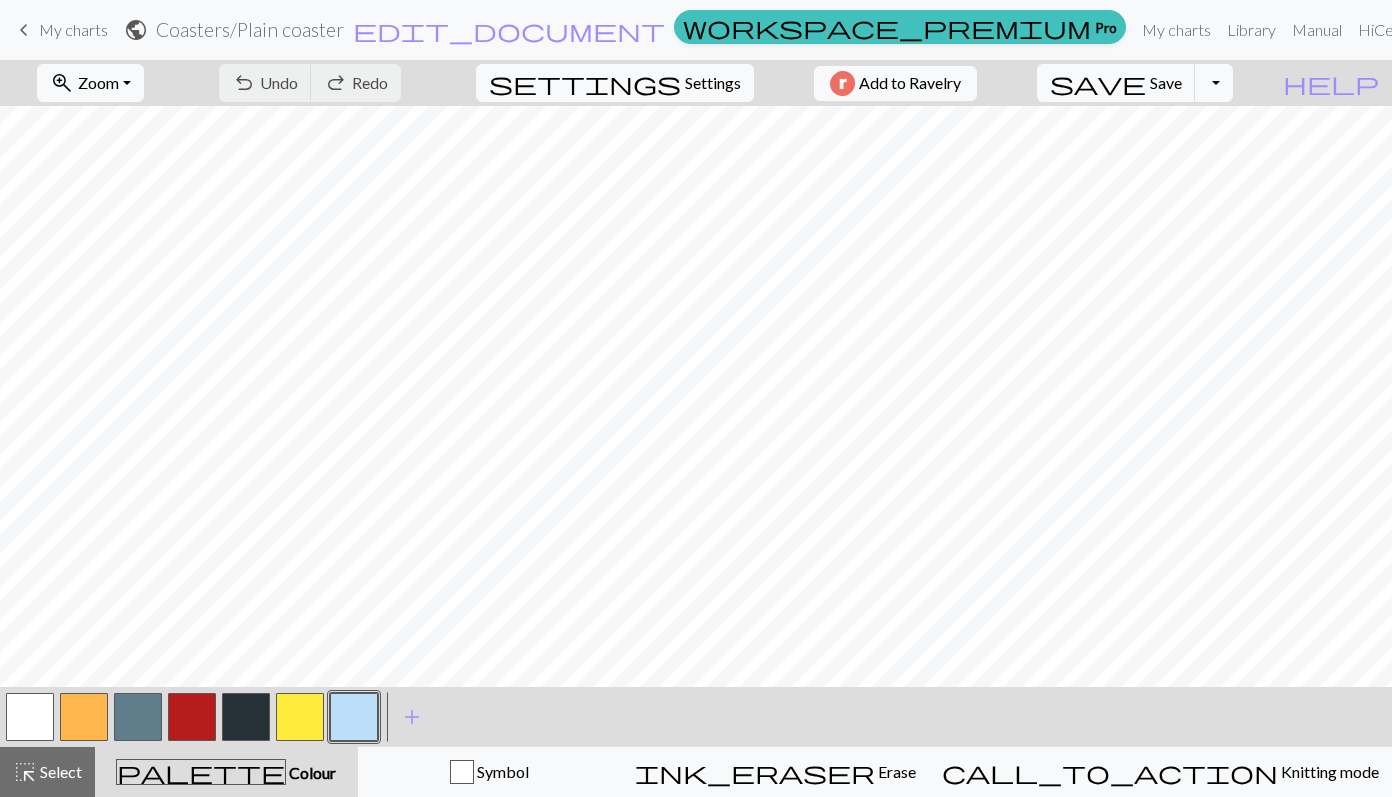 scroll, scrollTop: 0, scrollLeft: 0, axis: both 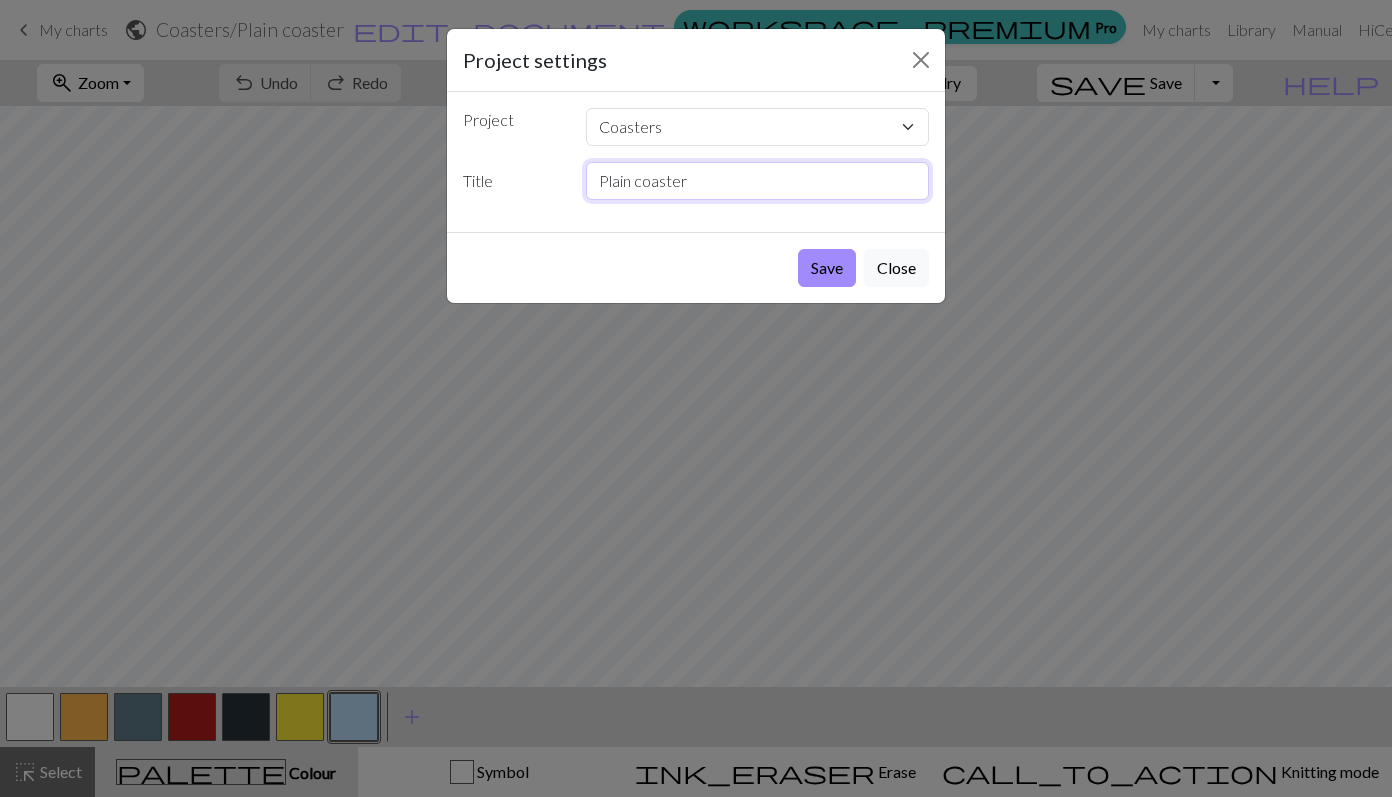 click on "Plain coaster" at bounding box center [758, 181] 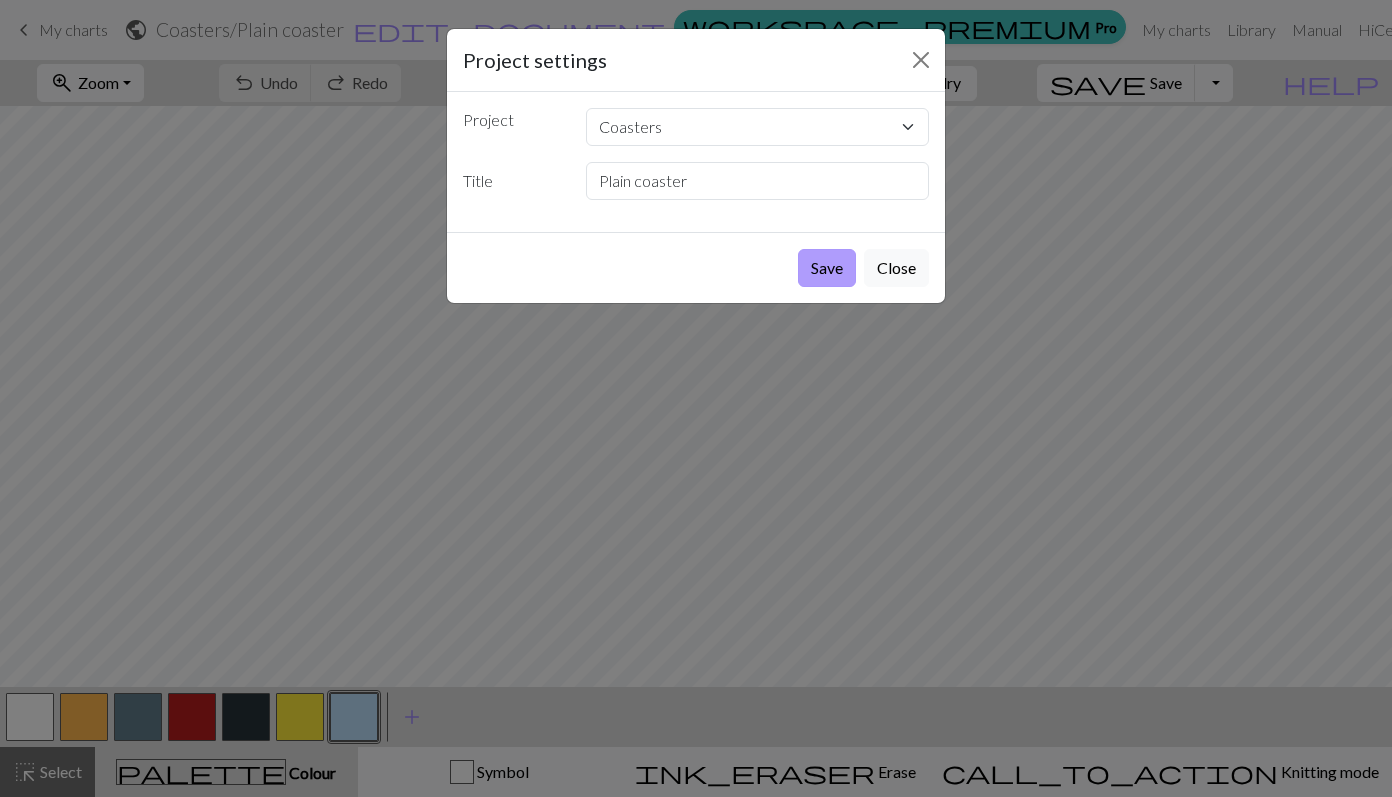 click on "Save" at bounding box center [827, 268] 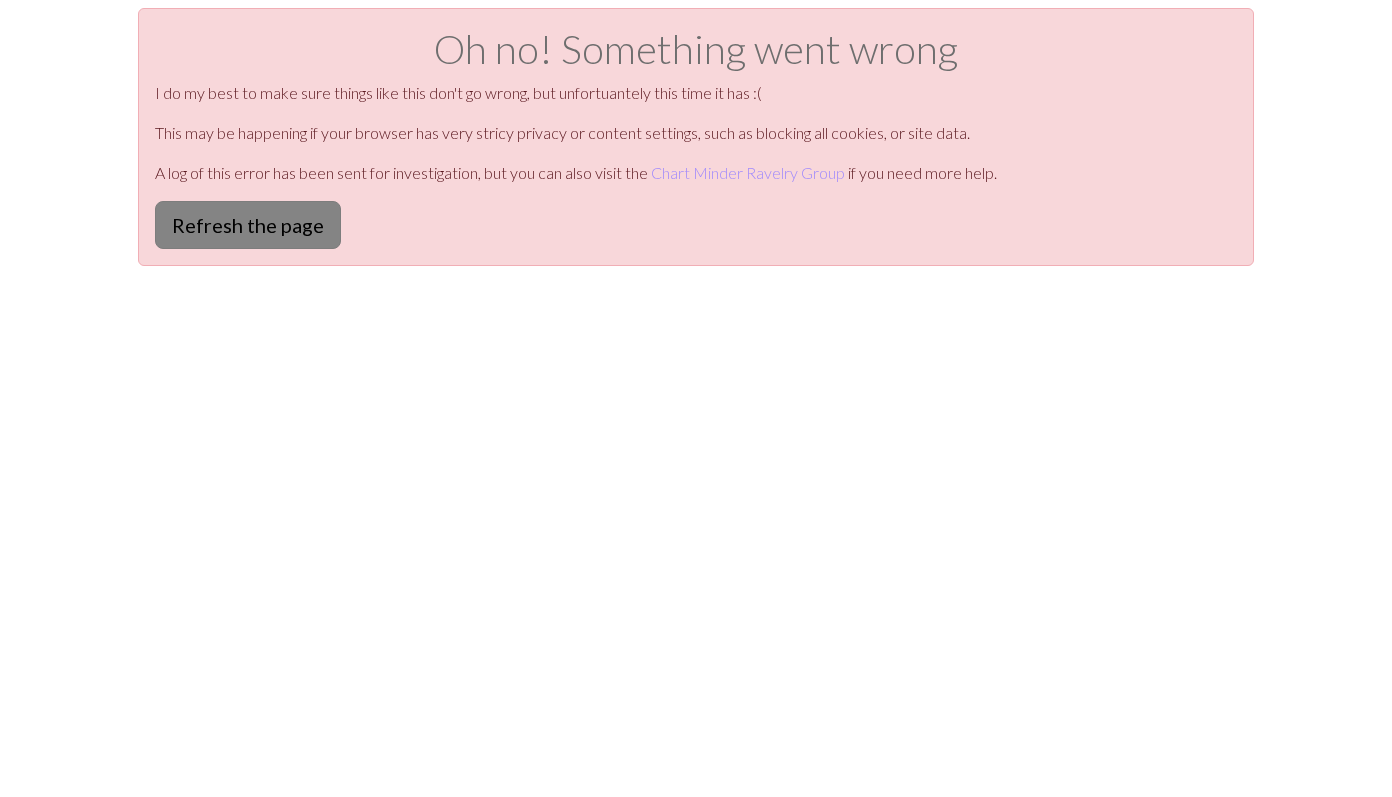 click on "Refresh the page" at bounding box center (248, 225) 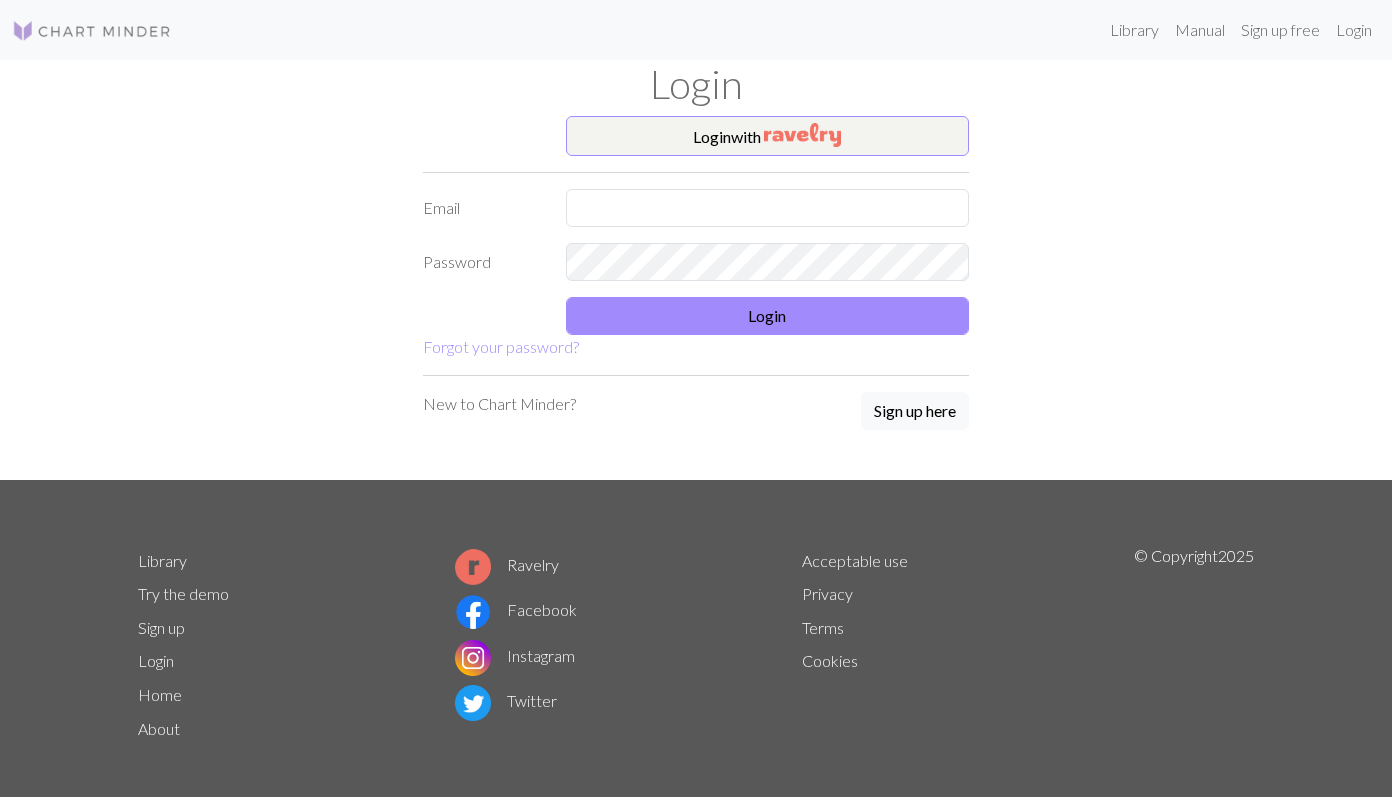 scroll, scrollTop: 0, scrollLeft: 0, axis: both 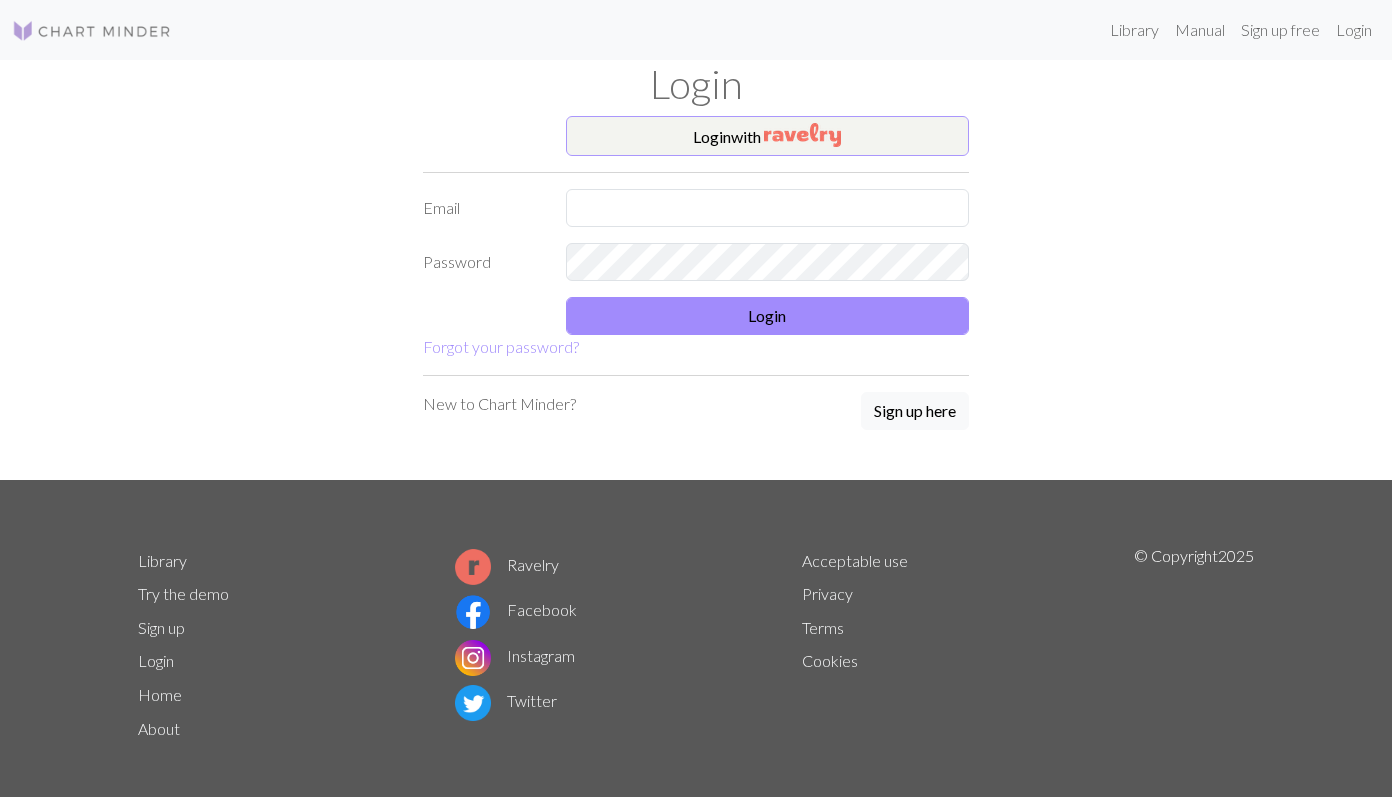 click on "Login  with" at bounding box center (768, 136) 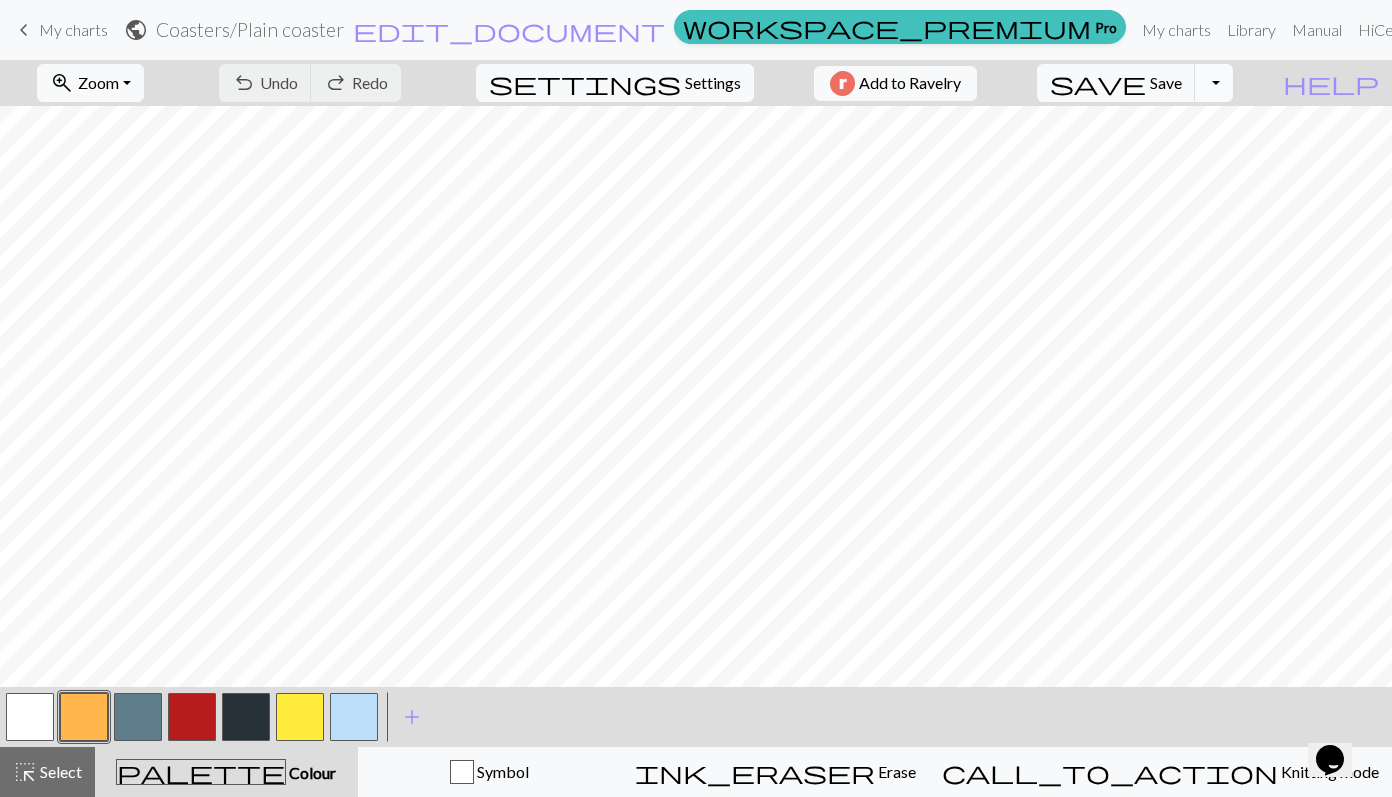 click on "Toggle Dropdown" at bounding box center (1214, 83) 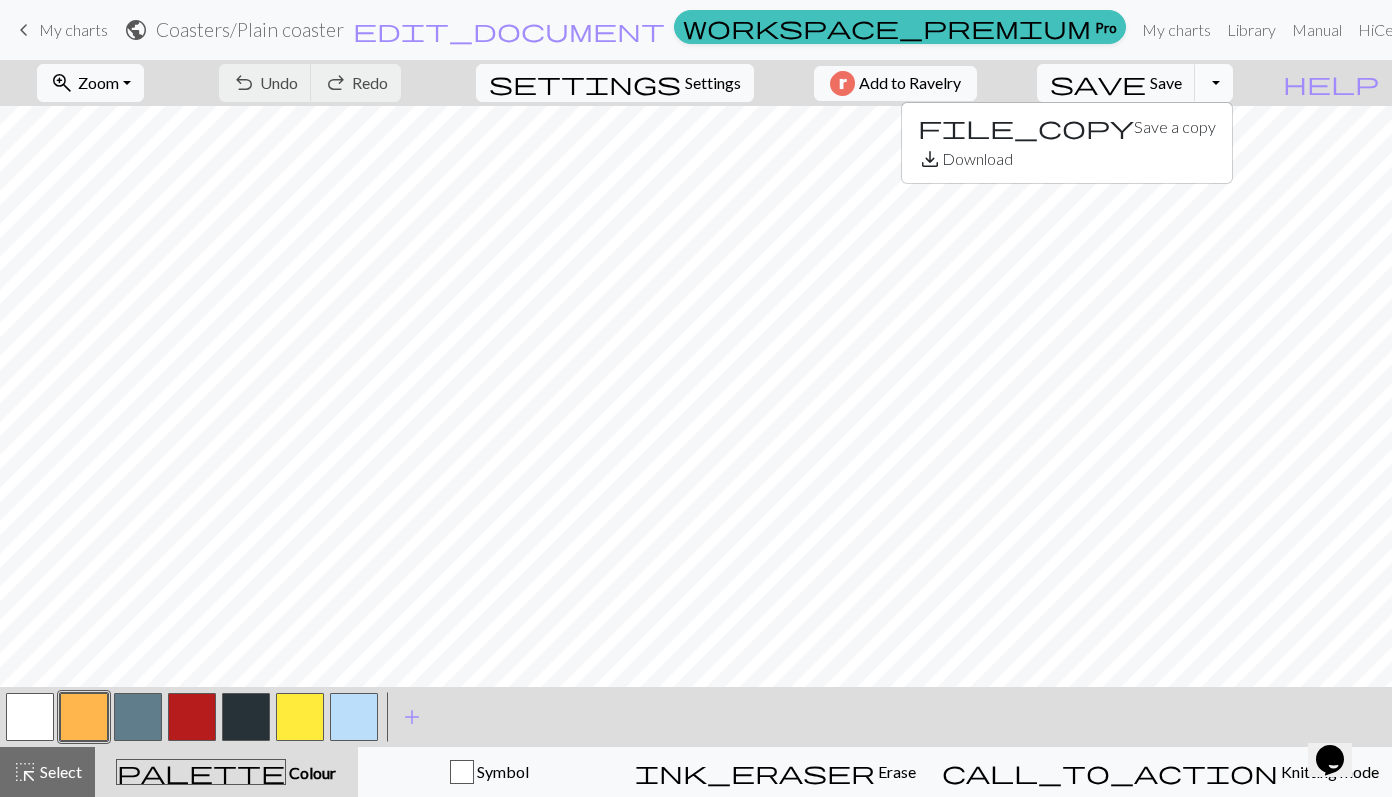 click on "Toggle Dropdown" at bounding box center [1214, 83] 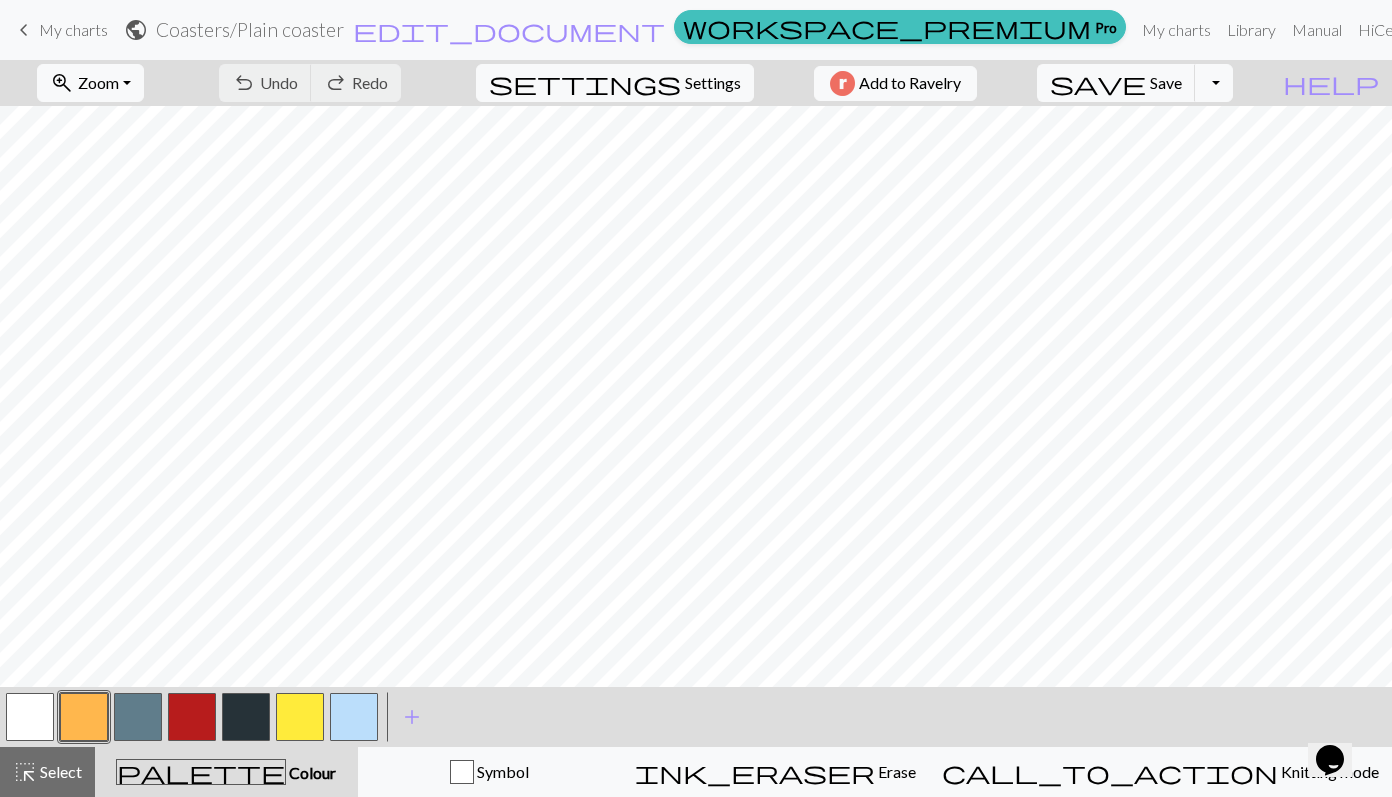 click on "Coasters  /  Plain coaster" at bounding box center [250, 29] 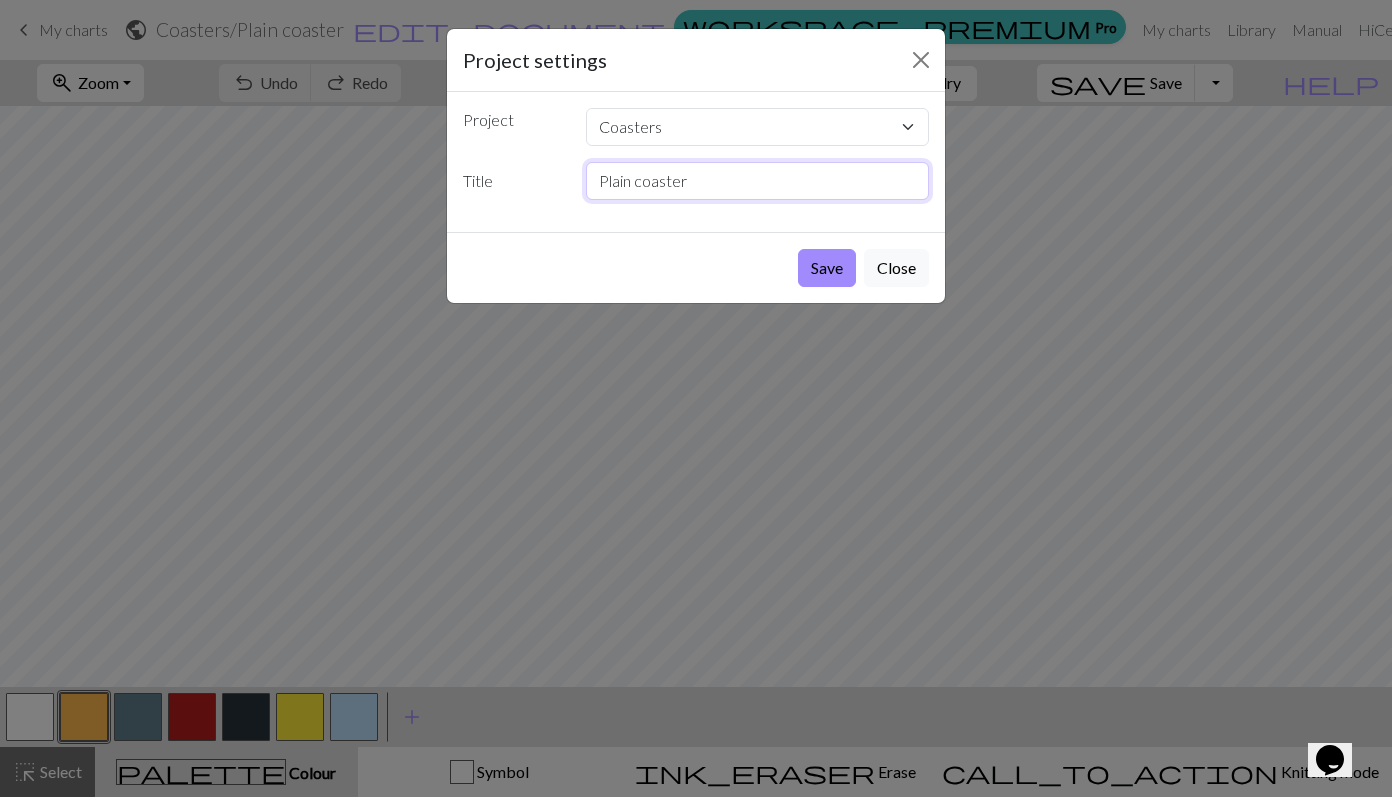 click on "Plain coaster" at bounding box center [758, 181] 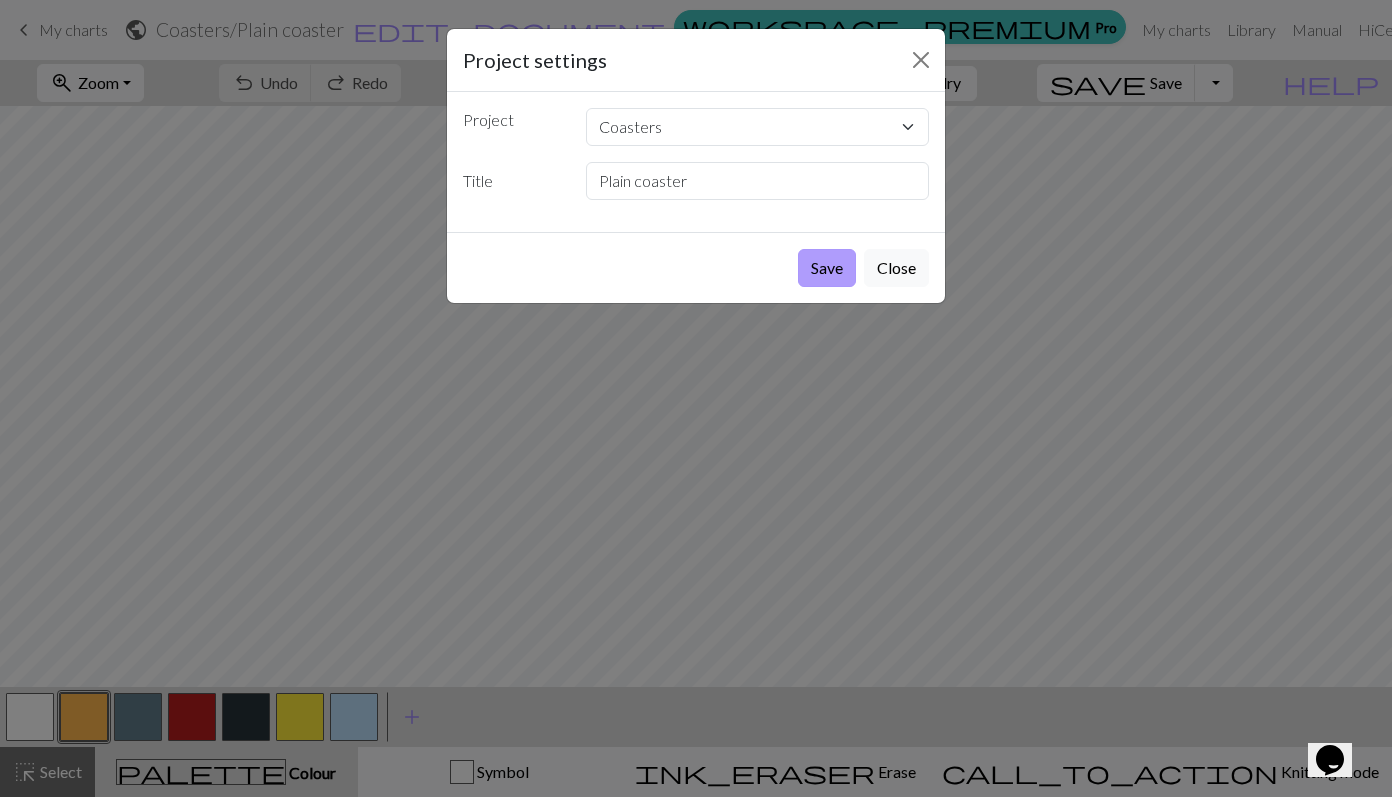 click on "Save" at bounding box center [827, 268] 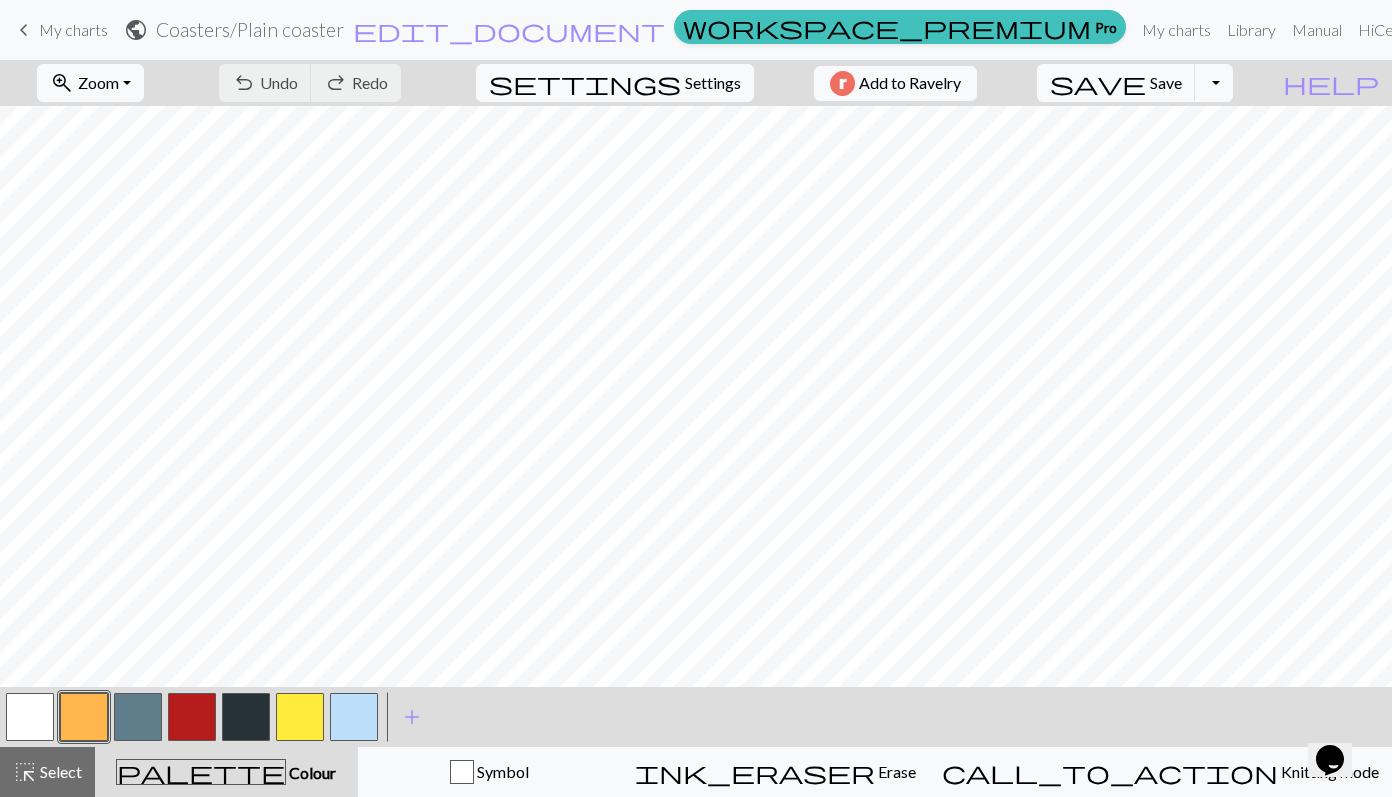 click on "My charts" at bounding box center [73, 29] 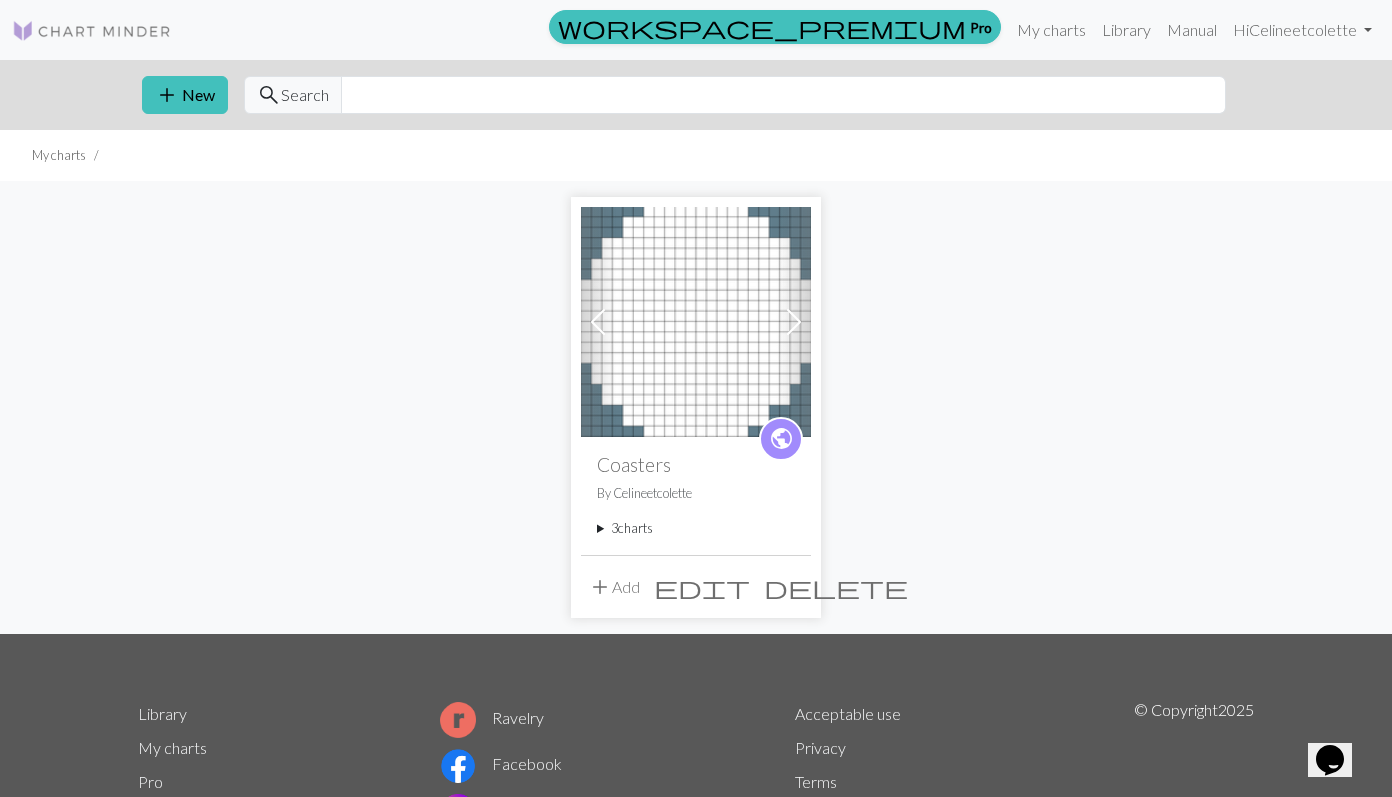 click on "3  charts" at bounding box center [696, 528] 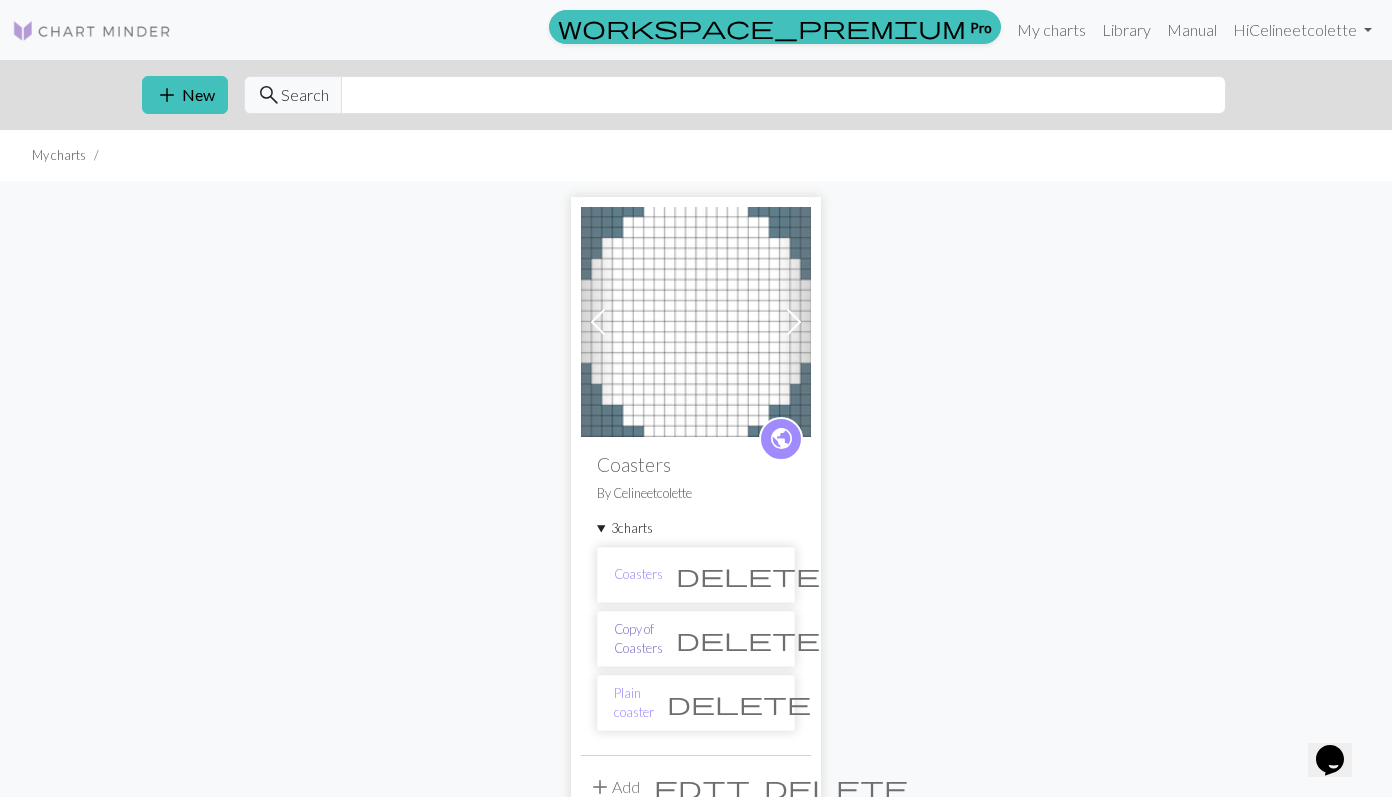 click on "Copy of Coasters" at bounding box center (638, 639) 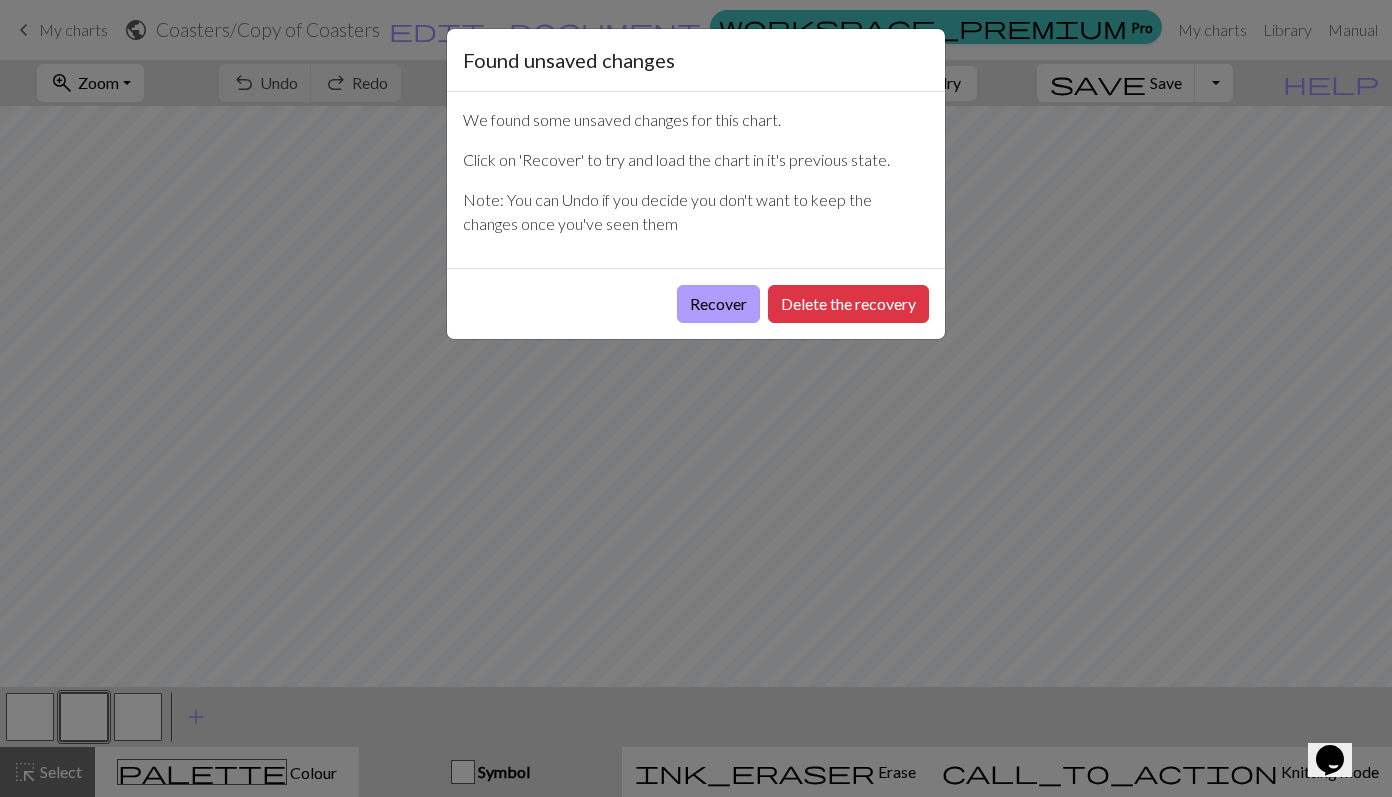 click on "Recover" at bounding box center (718, 304) 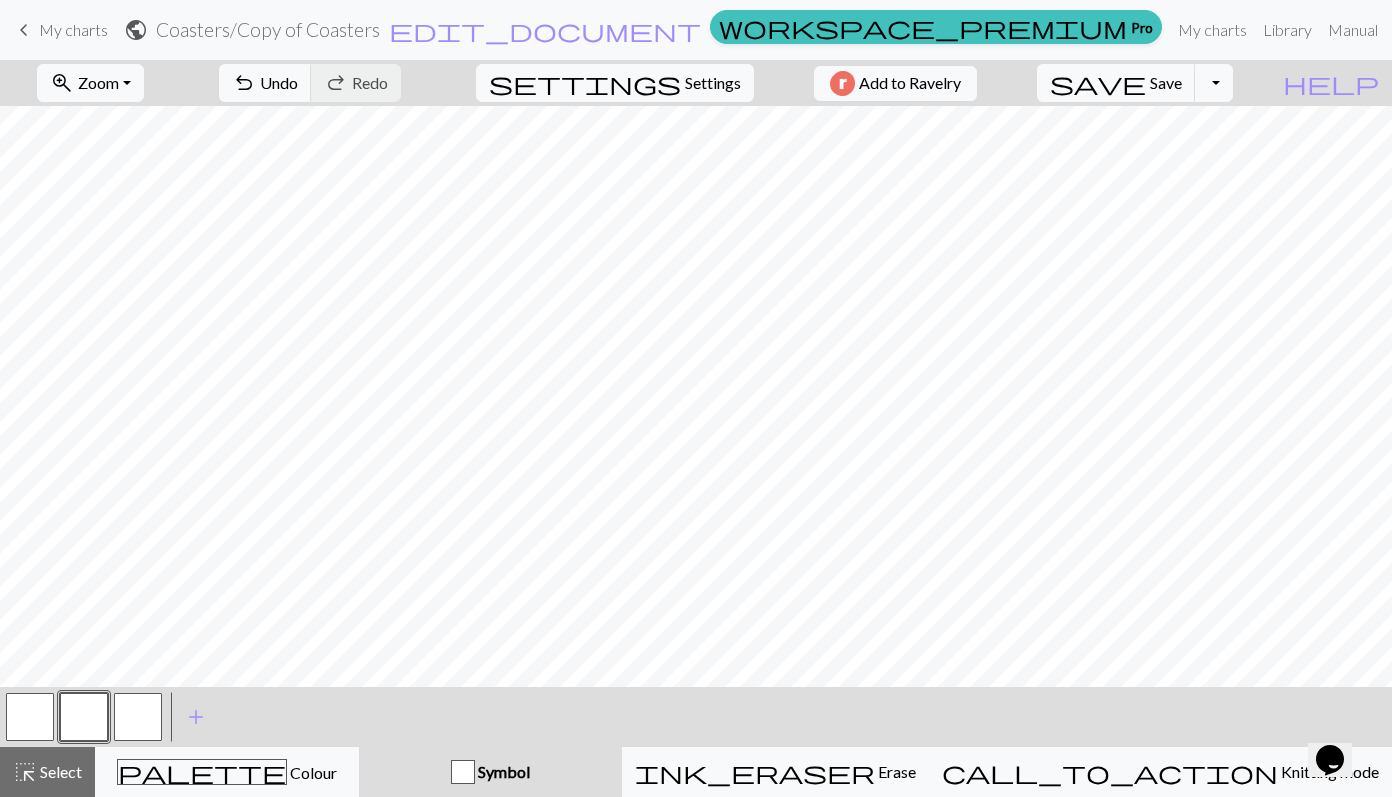click on "My charts" at bounding box center [73, 29] 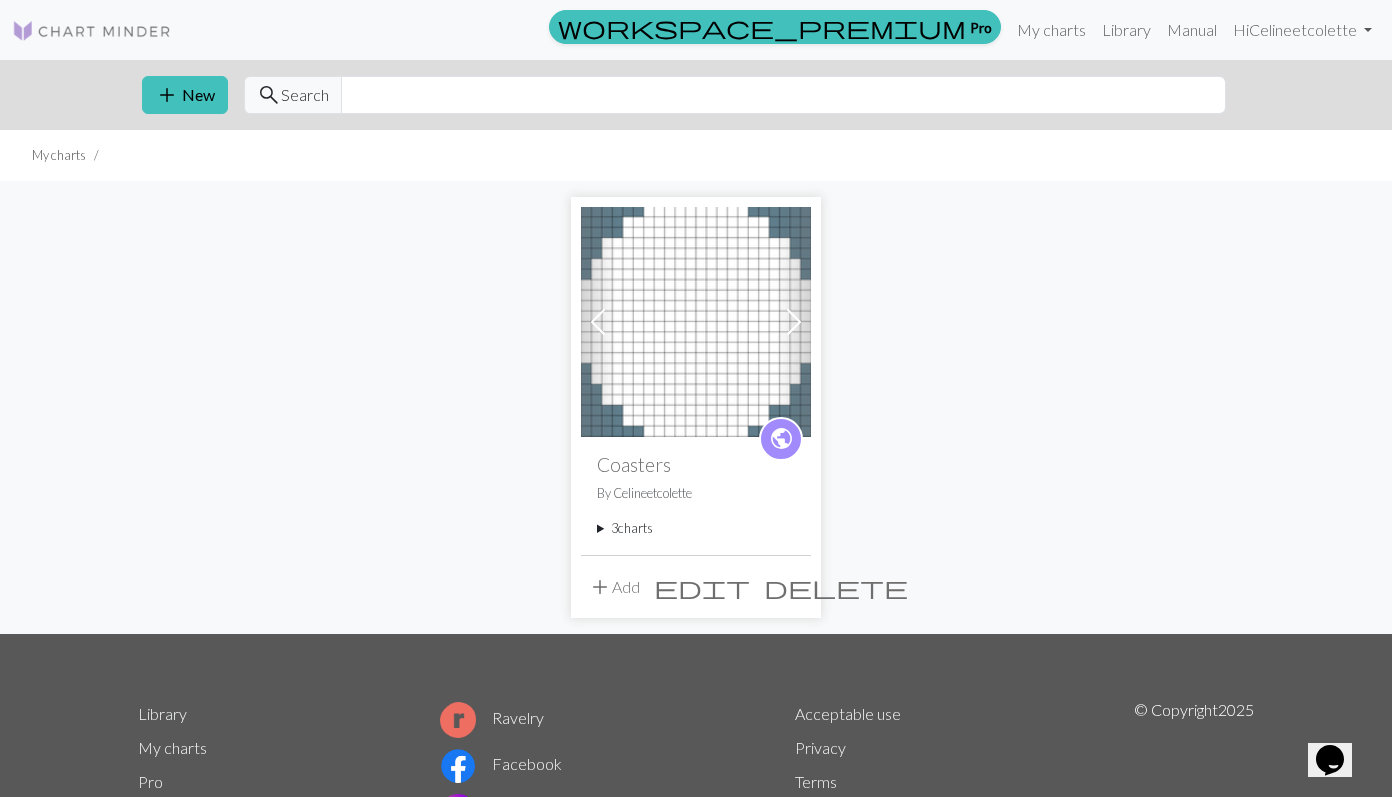 click at bounding box center (696, 322) 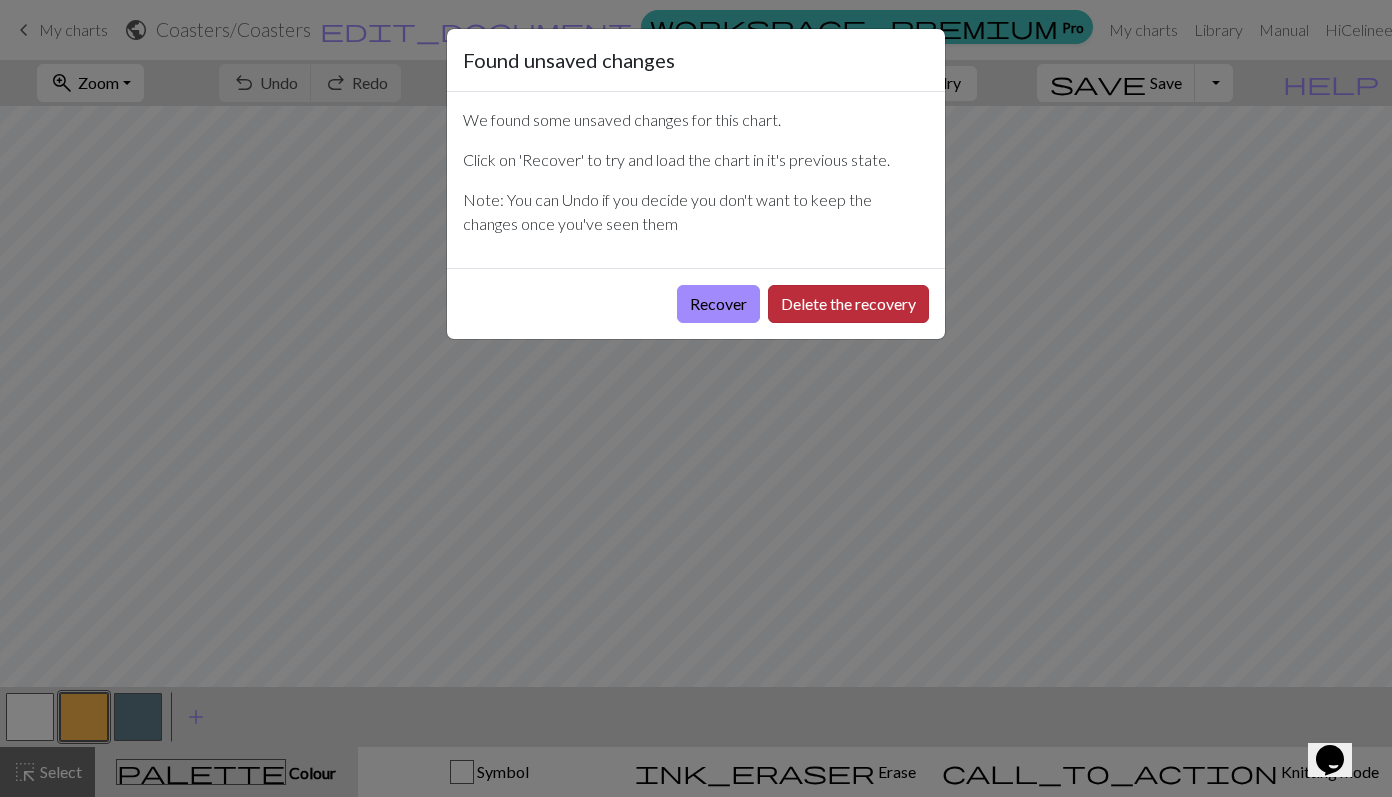 drag, startPoint x: 730, startPoint y: 309, endPoint x: 845, endPoint y: 308, distance: 115.00435 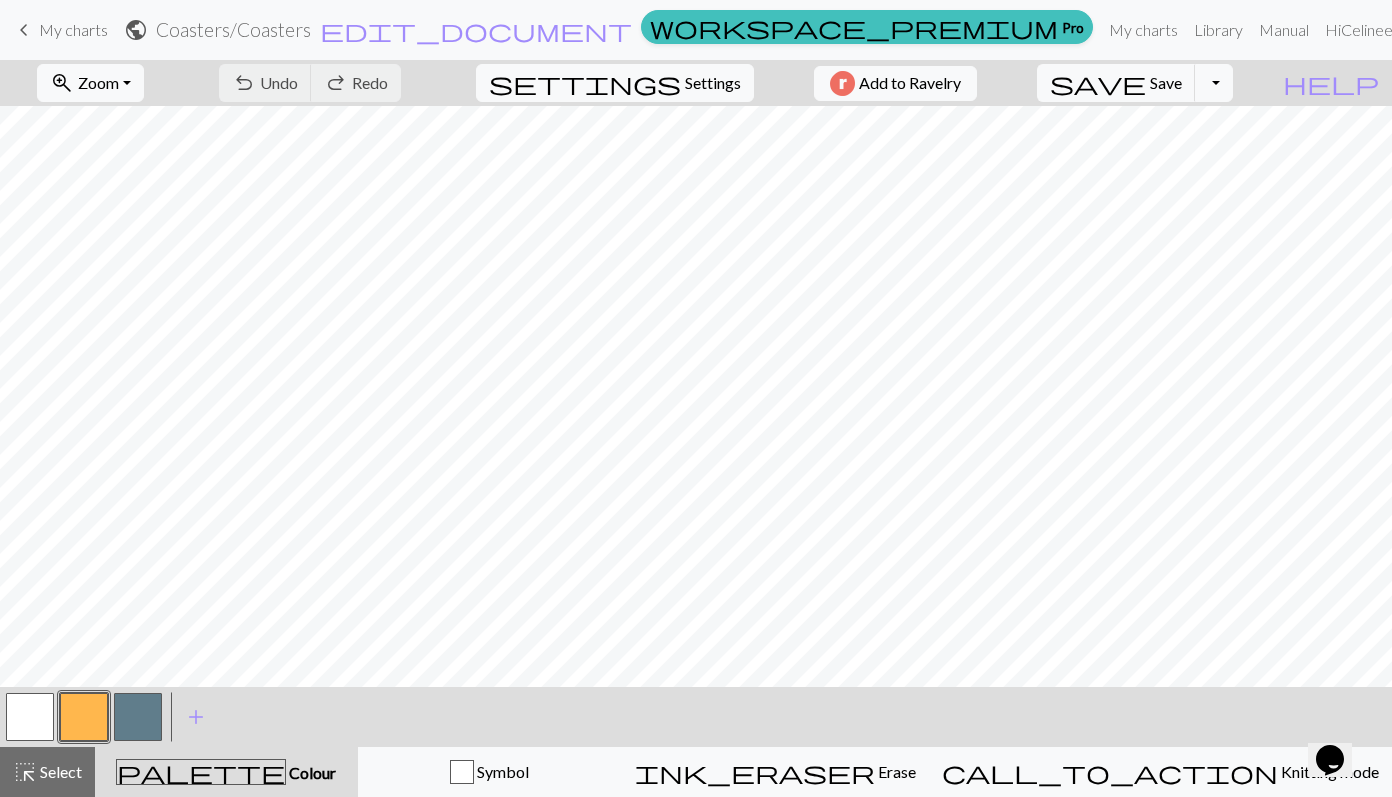 scroll, scrollTop: 0, scrollLeft: 0, axis: both 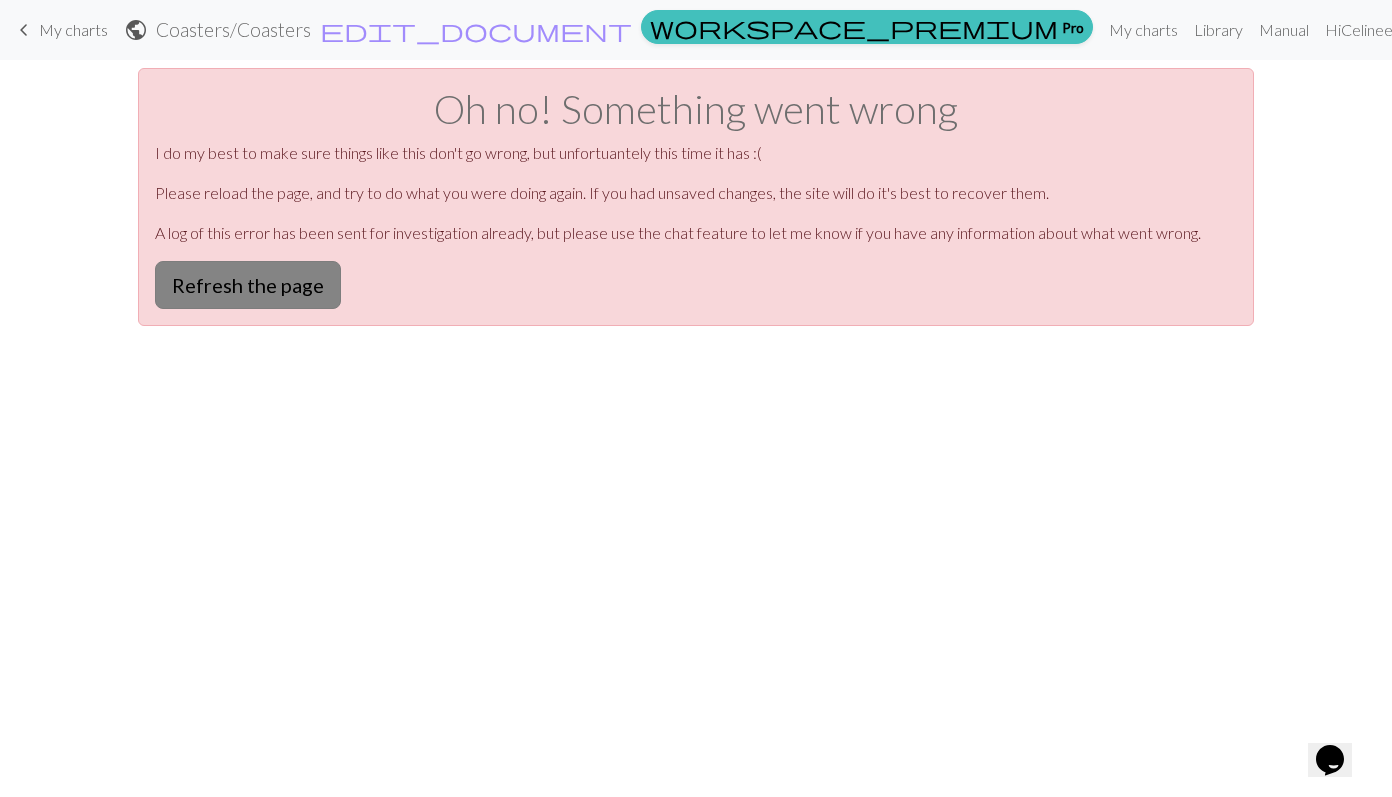 click on "Refresh the page" at bounding box center [248, 285] 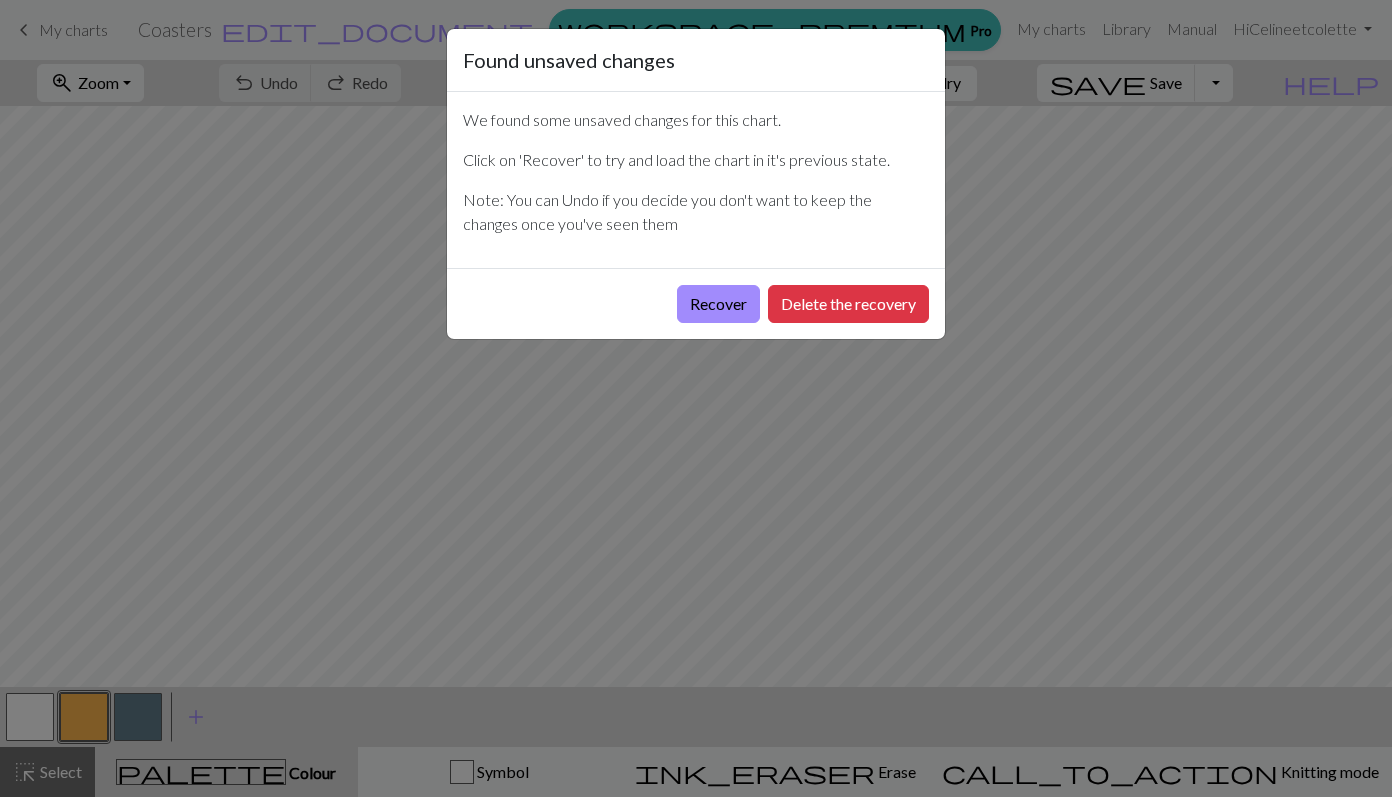 scroll, scrollTop: 0, scrollLeft: 0, axis: both 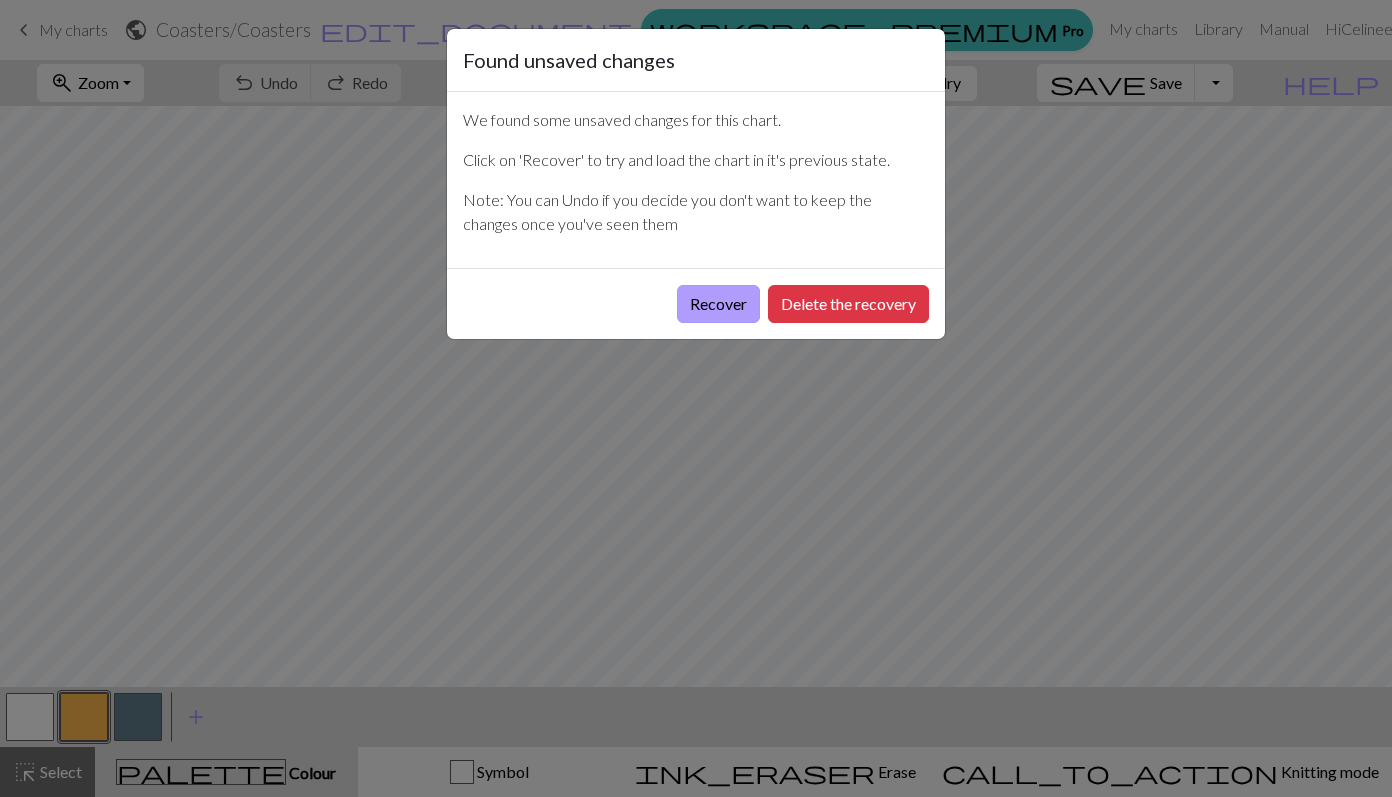 click on "Recover" at bounding box center [718, 304] 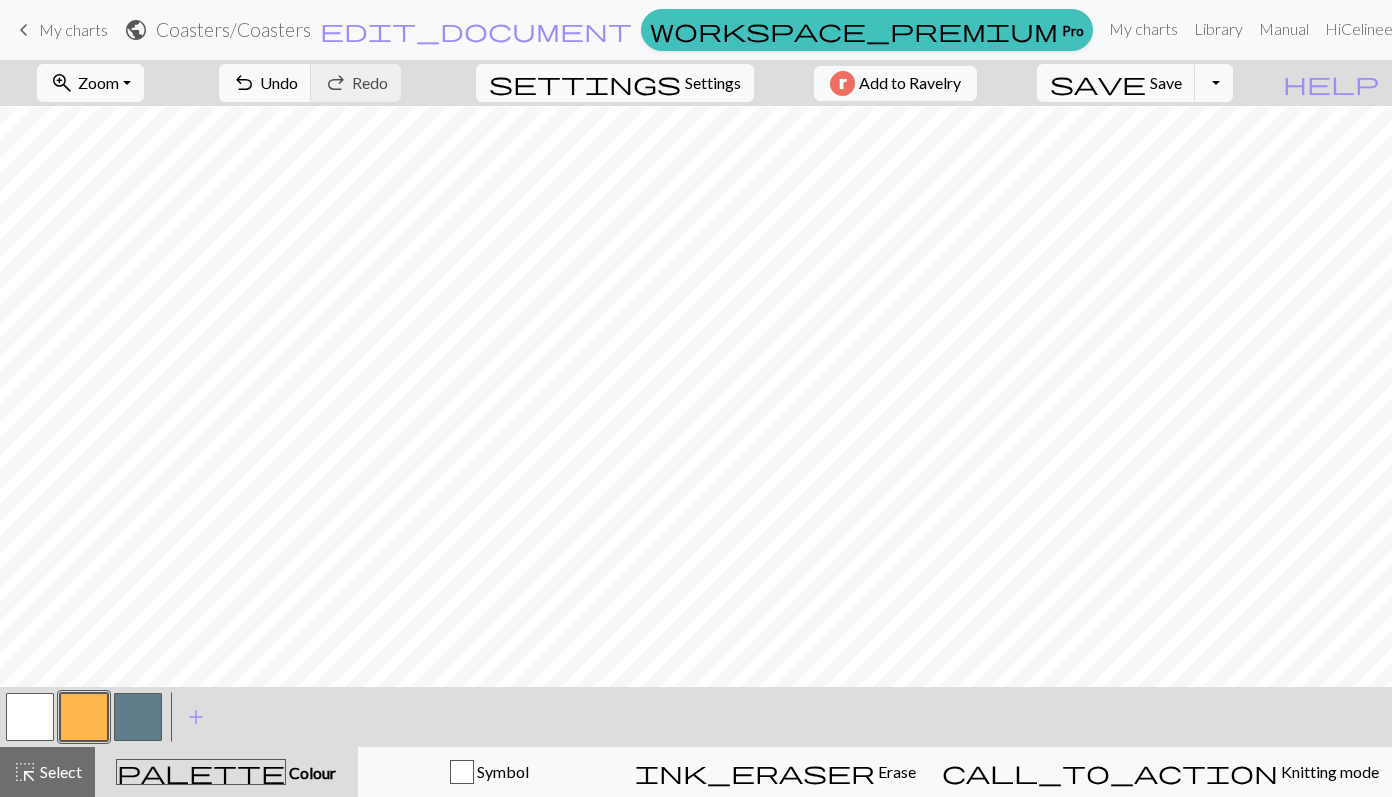 scroll, scrollTop: 69, scrollLeft: 0, axis: vertical 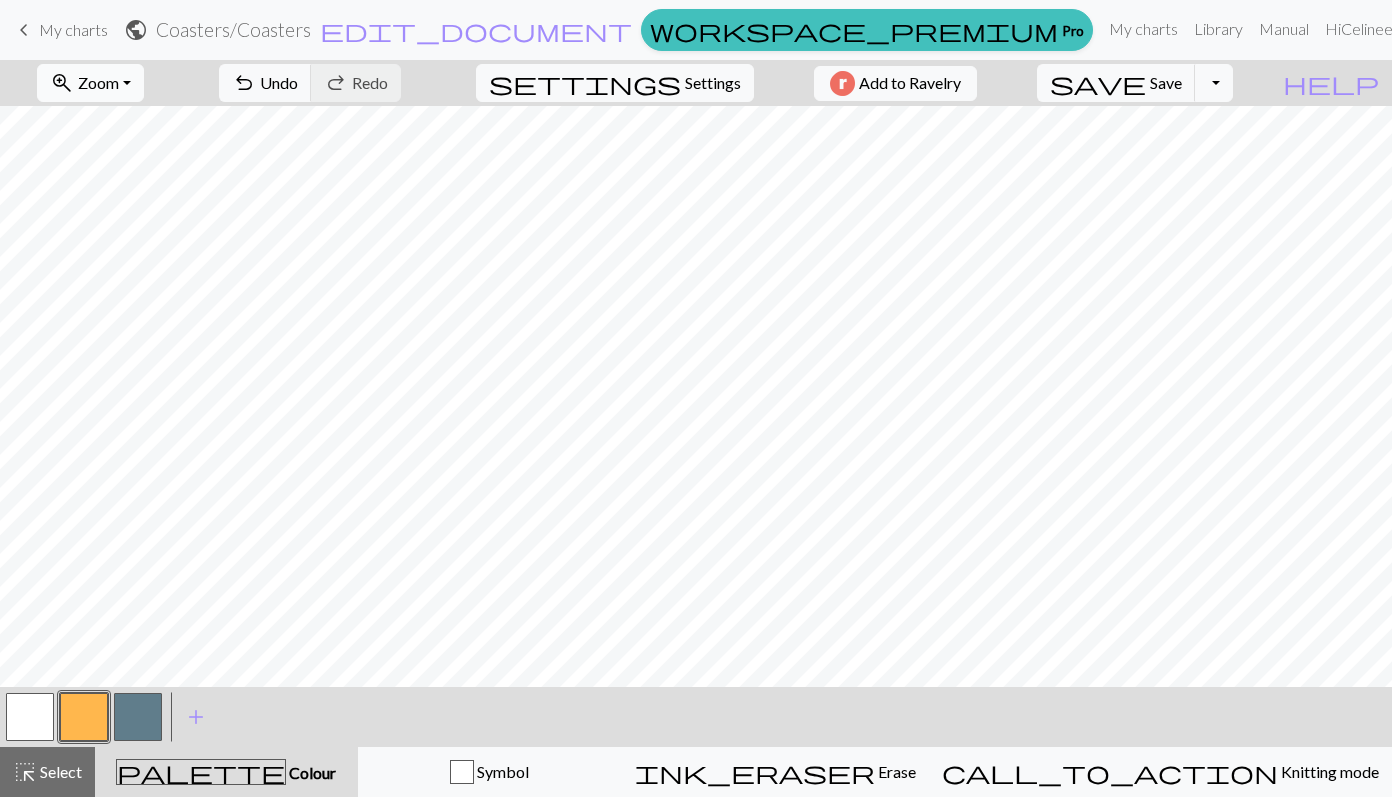click on "Zoom" at bounding box center (98, 82) 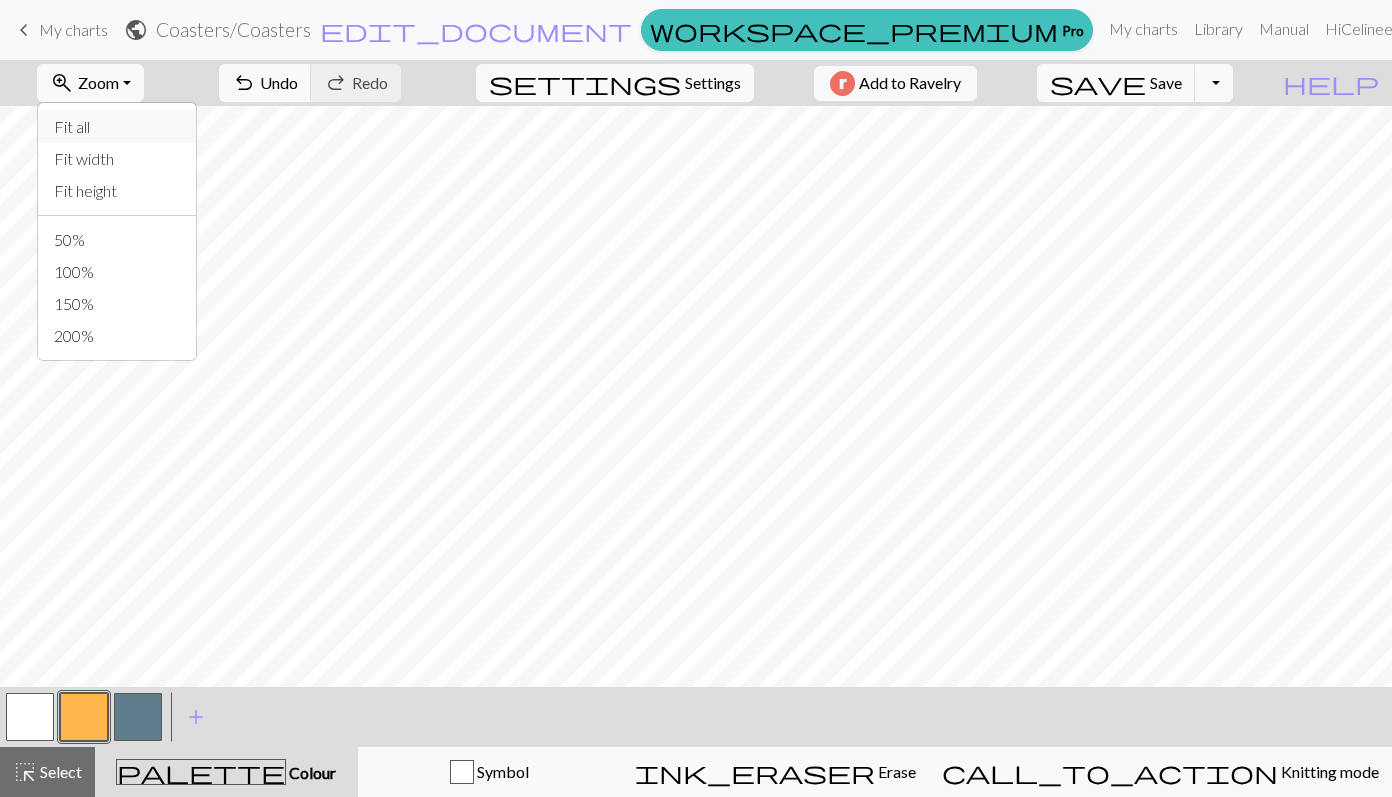 click on "Fit all" at bounding box center [117, 127] 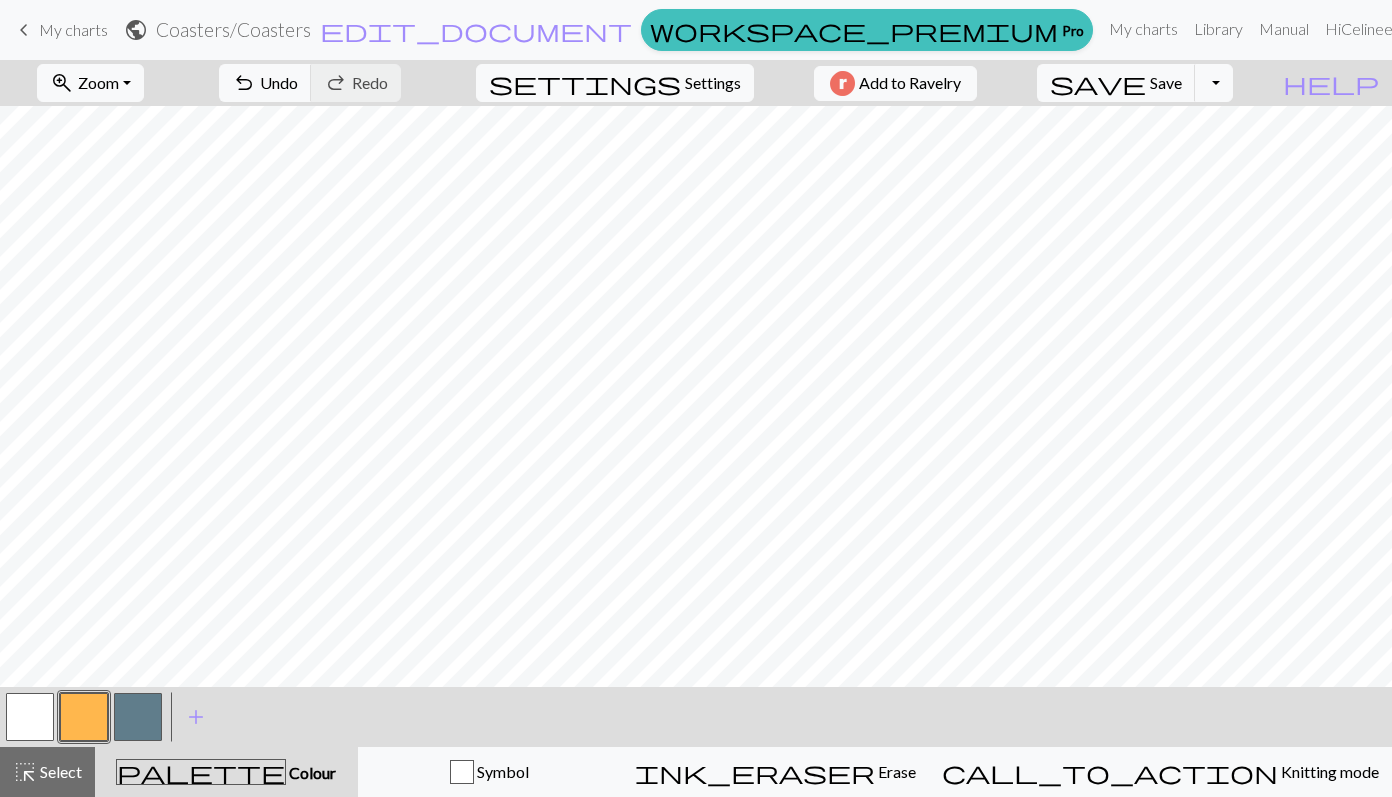 scroll, scrollTop: 0, scrollLeft: 0, axis: both 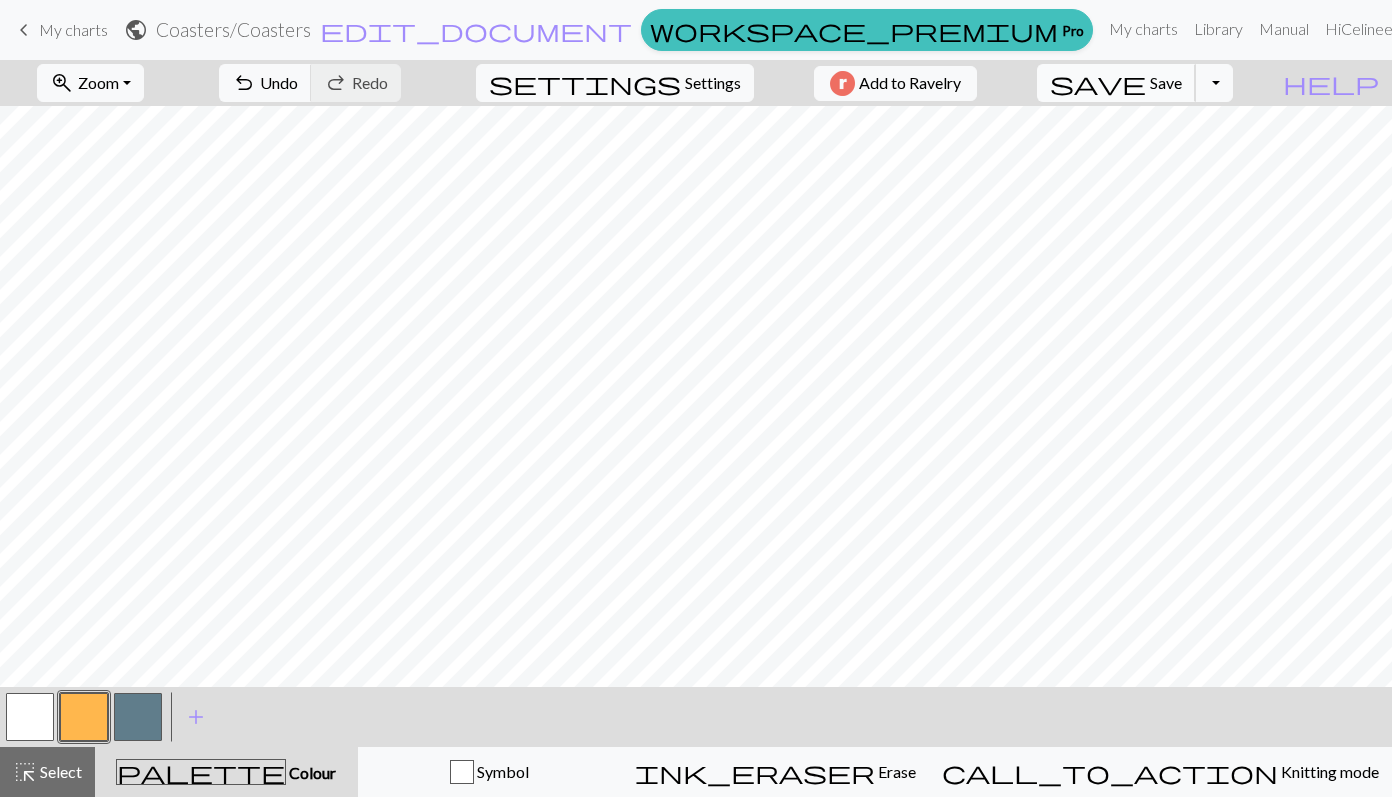 click on "save Save Save" at bounding box center (1116, 83) 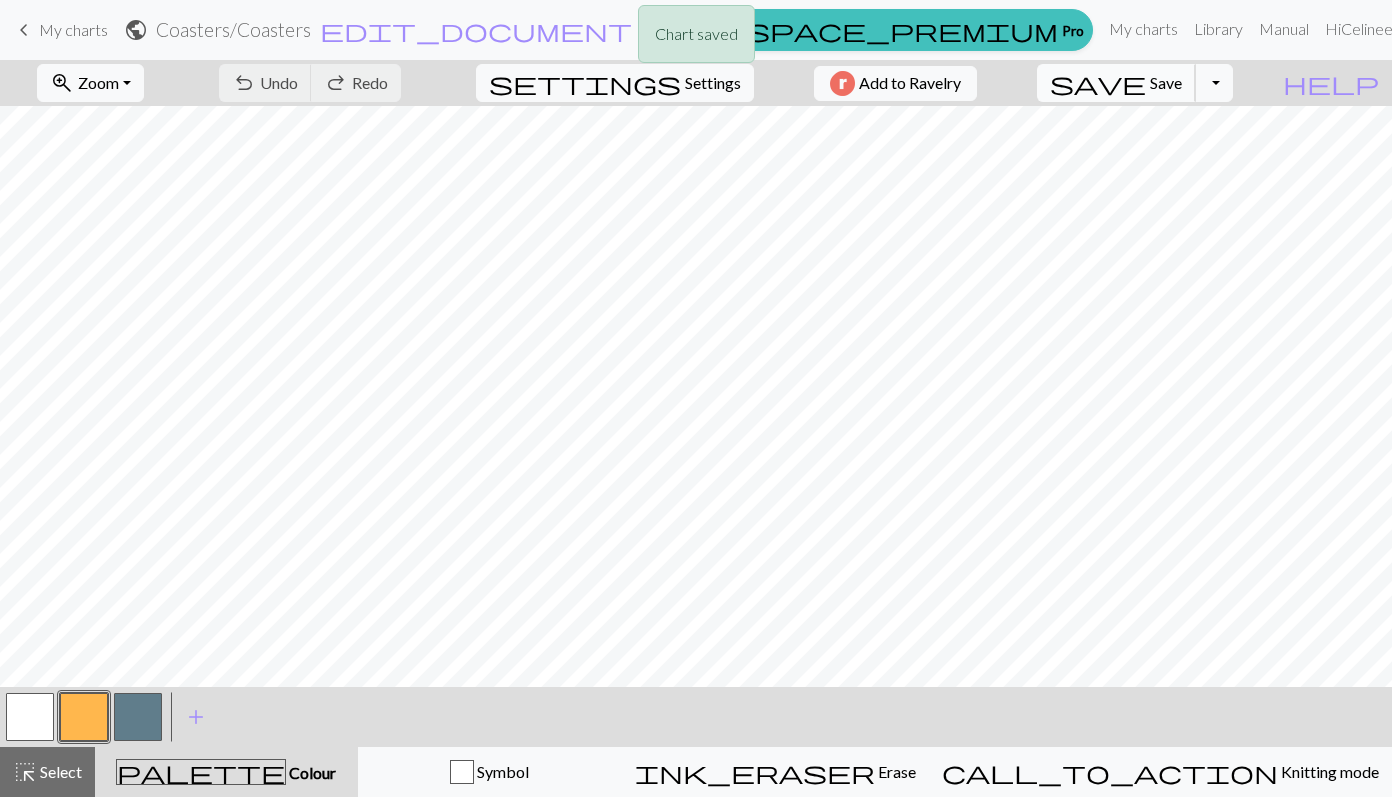 click on "save Save Save" at bounding box center (1116, 83) 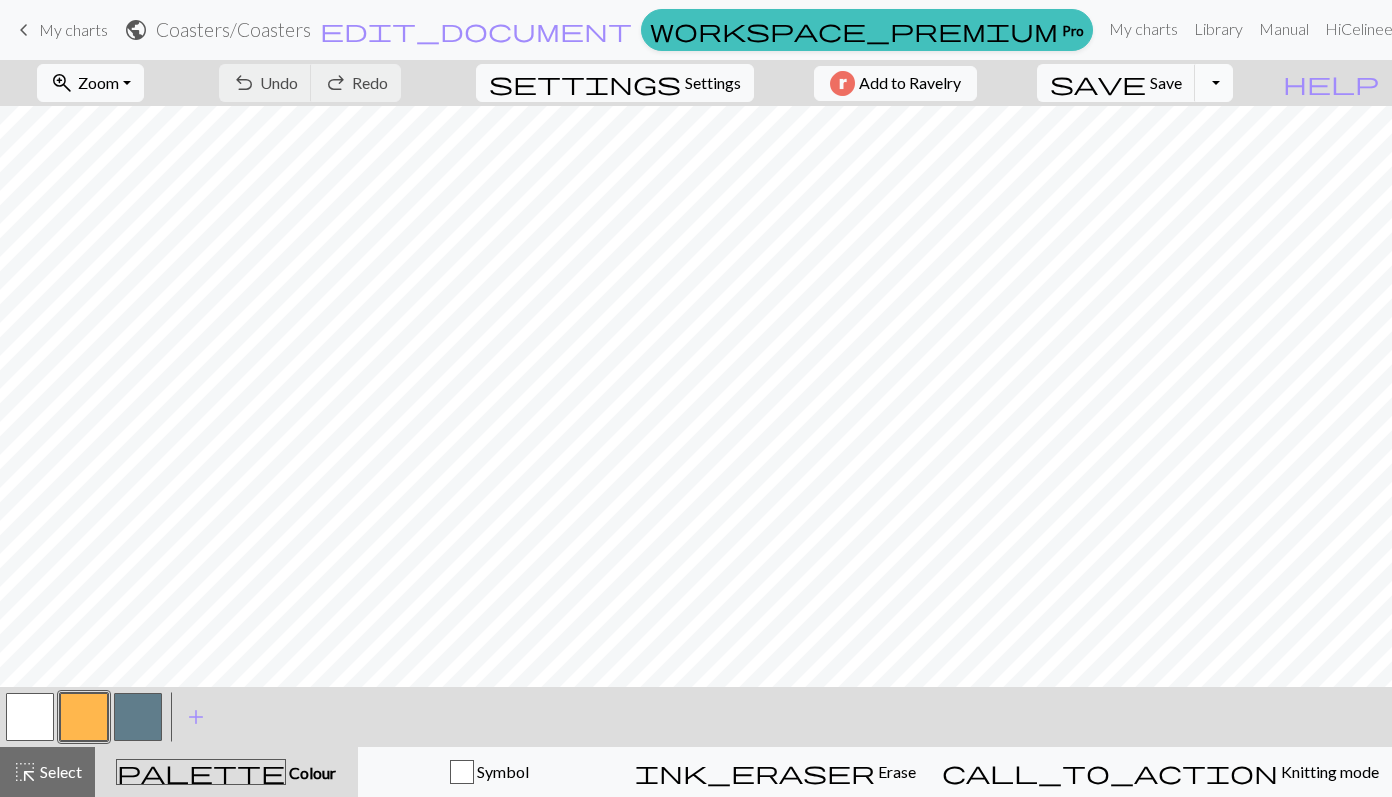 click on "Toggle Dropdown" at bounding box center (1214, 83) 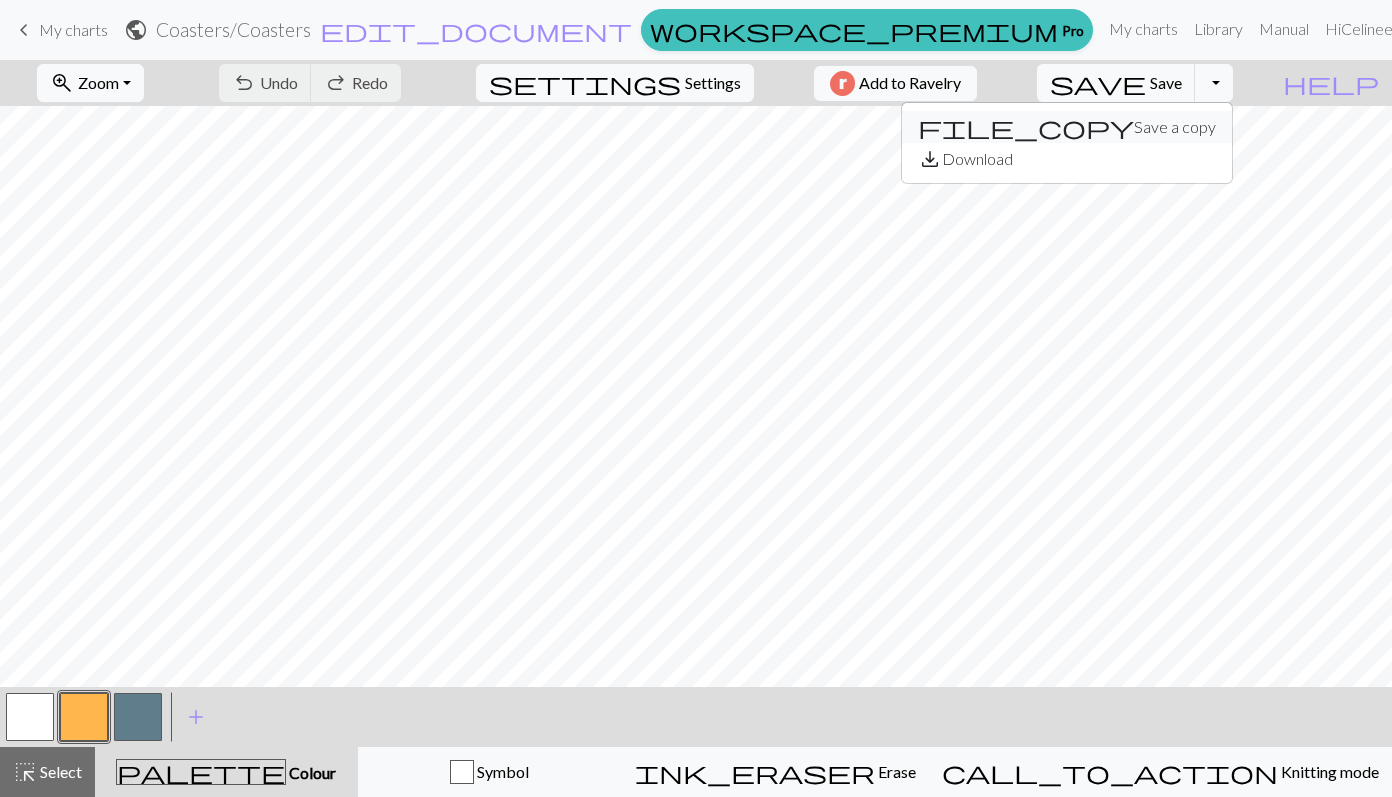 click on "file_copy  Save a copy" at bounding box center [1067, 127] 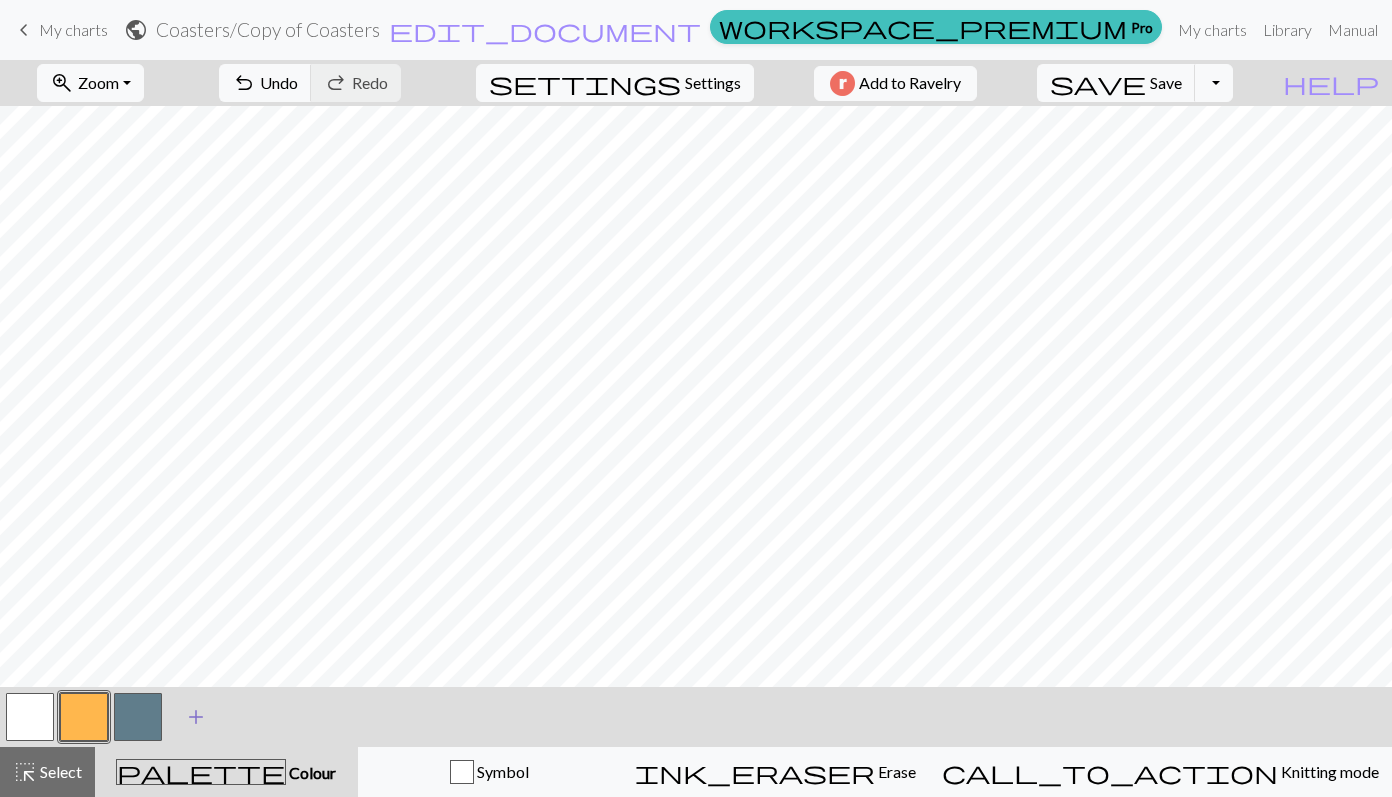 click on "add" at bounding box center [196, 717] 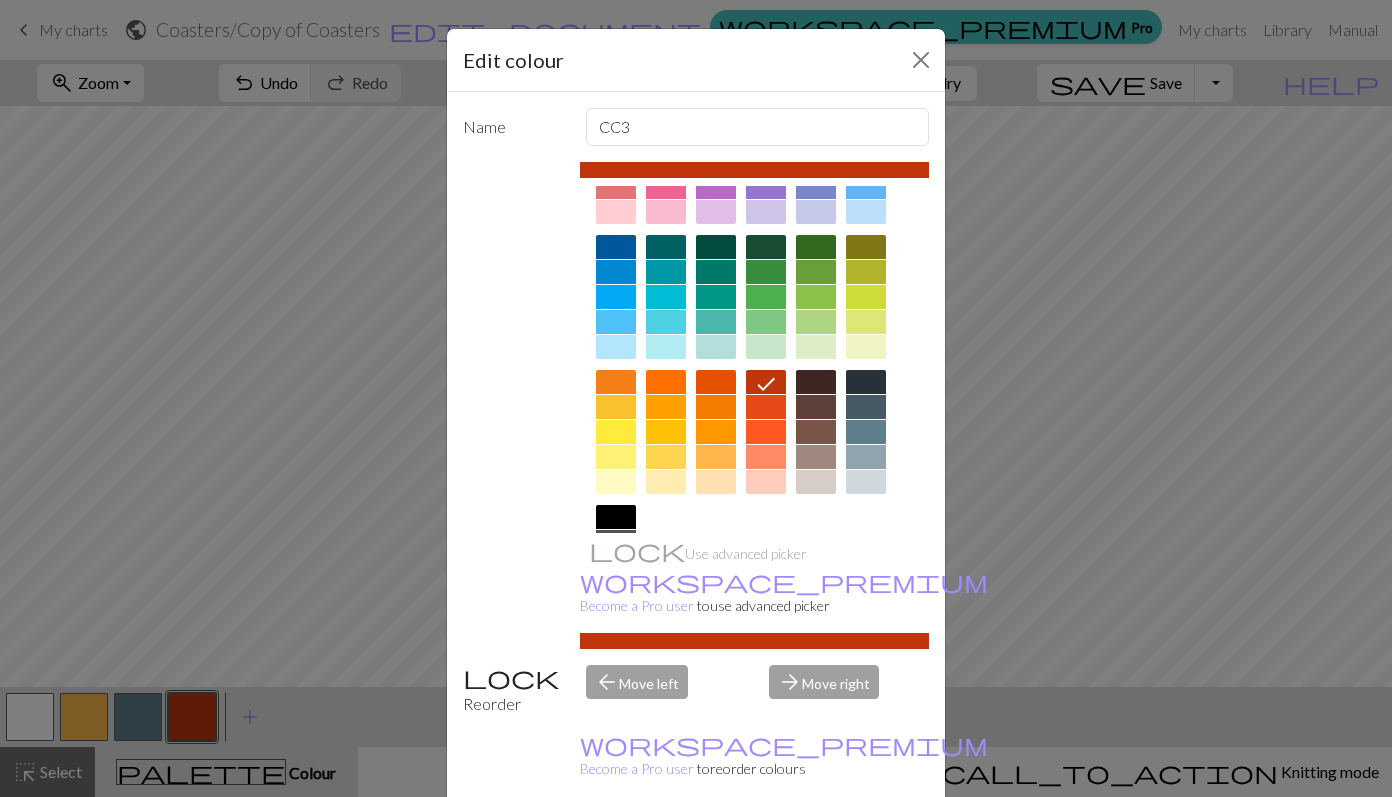 scroll, scrollTop: 154, scrollLeft: 0, axis: vertical 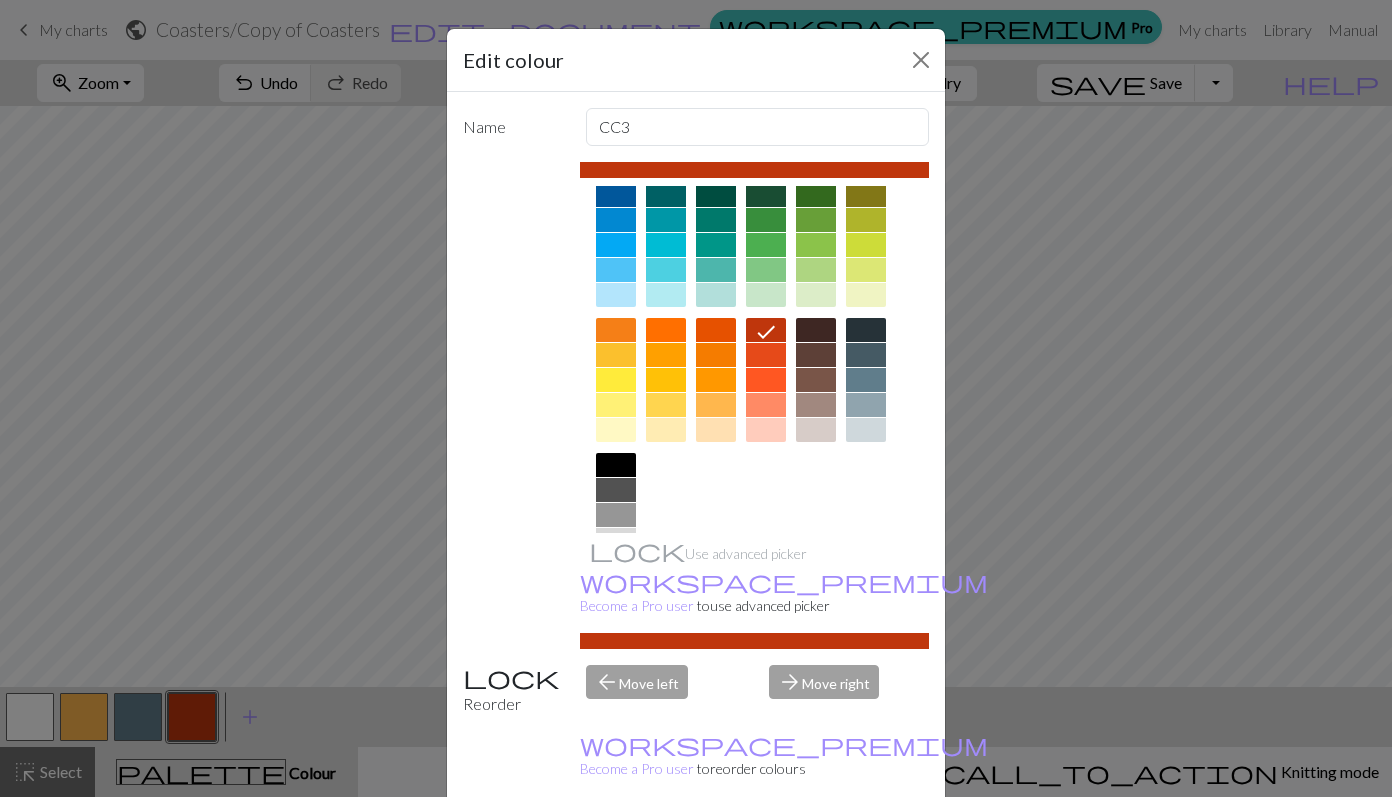 click at bounding box center (616, 380) 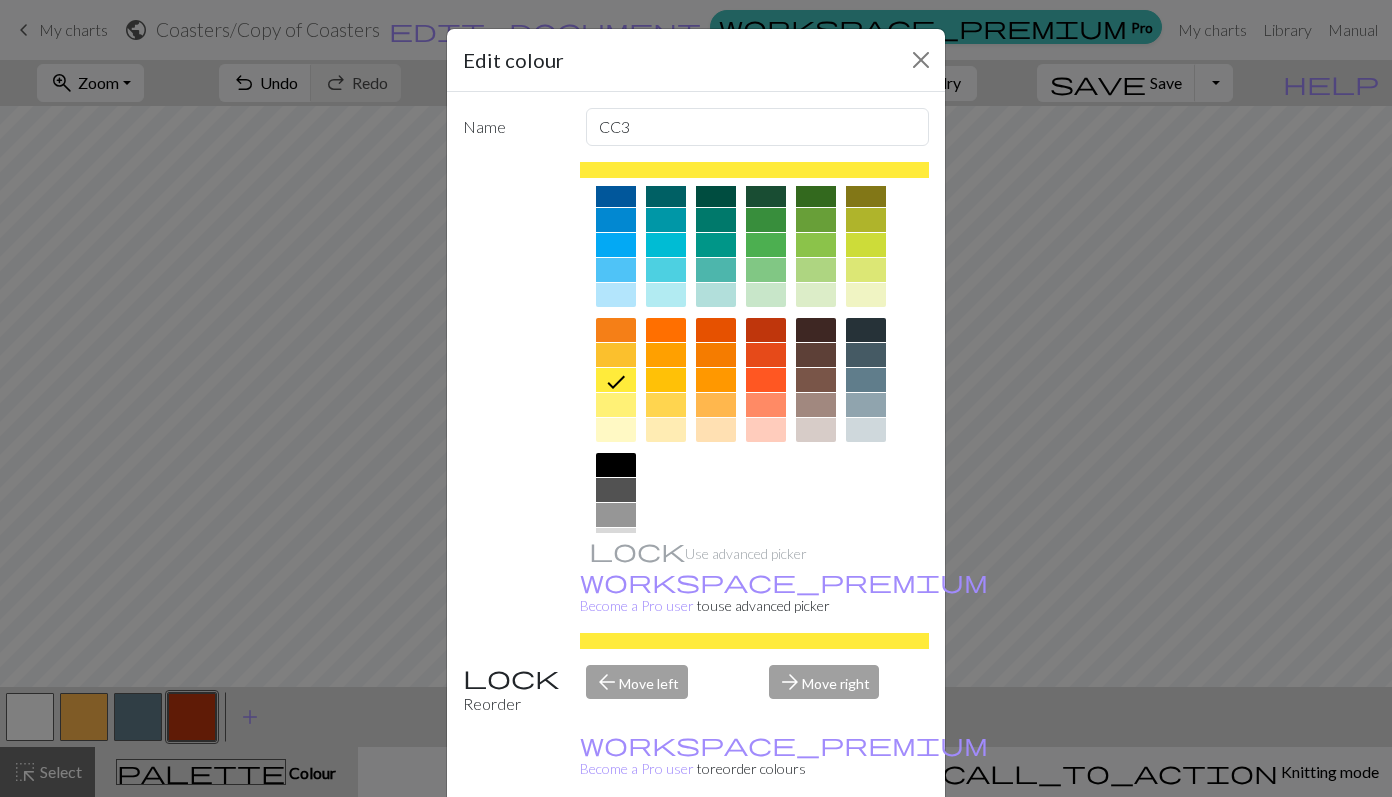 click on "Done" at bounding box center (816, 848) 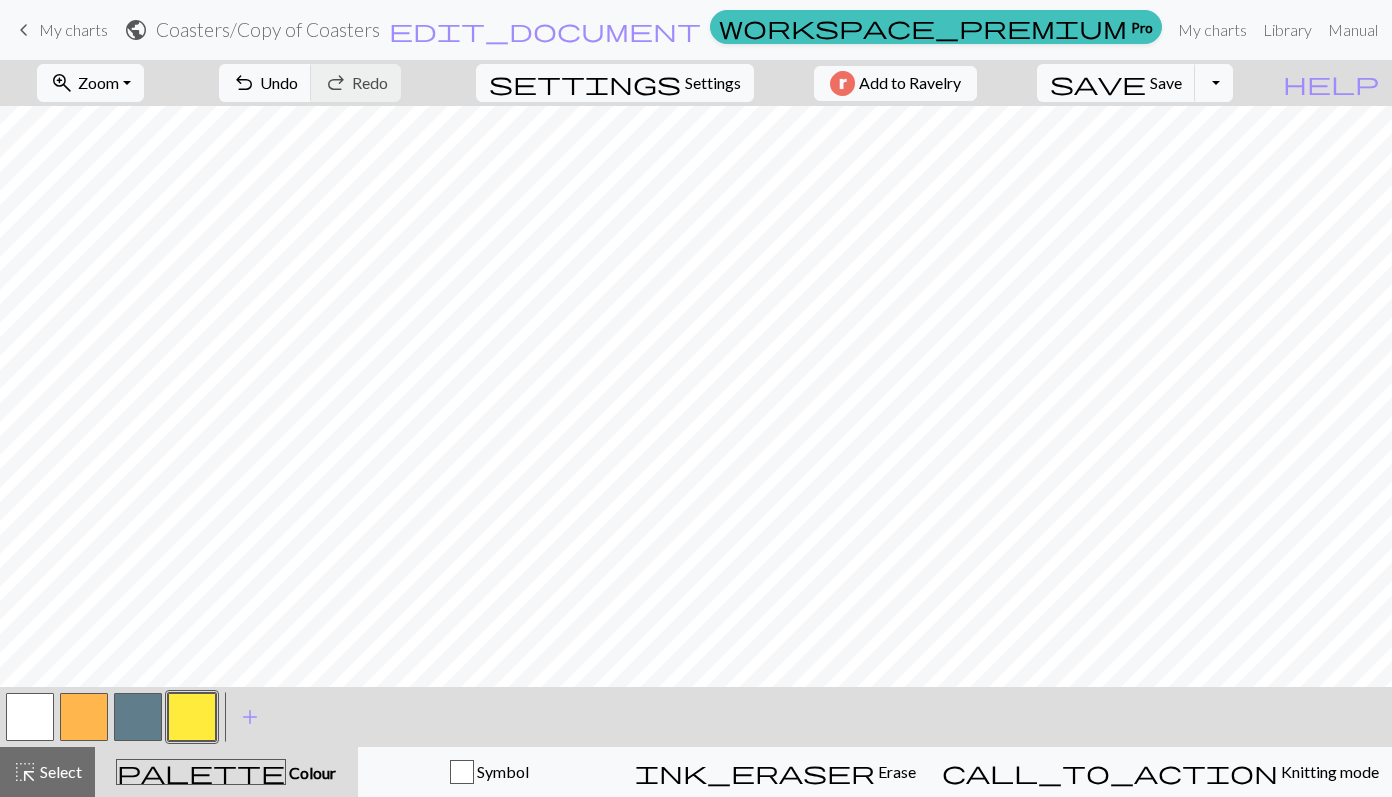 click at bounding box center [30, 717] 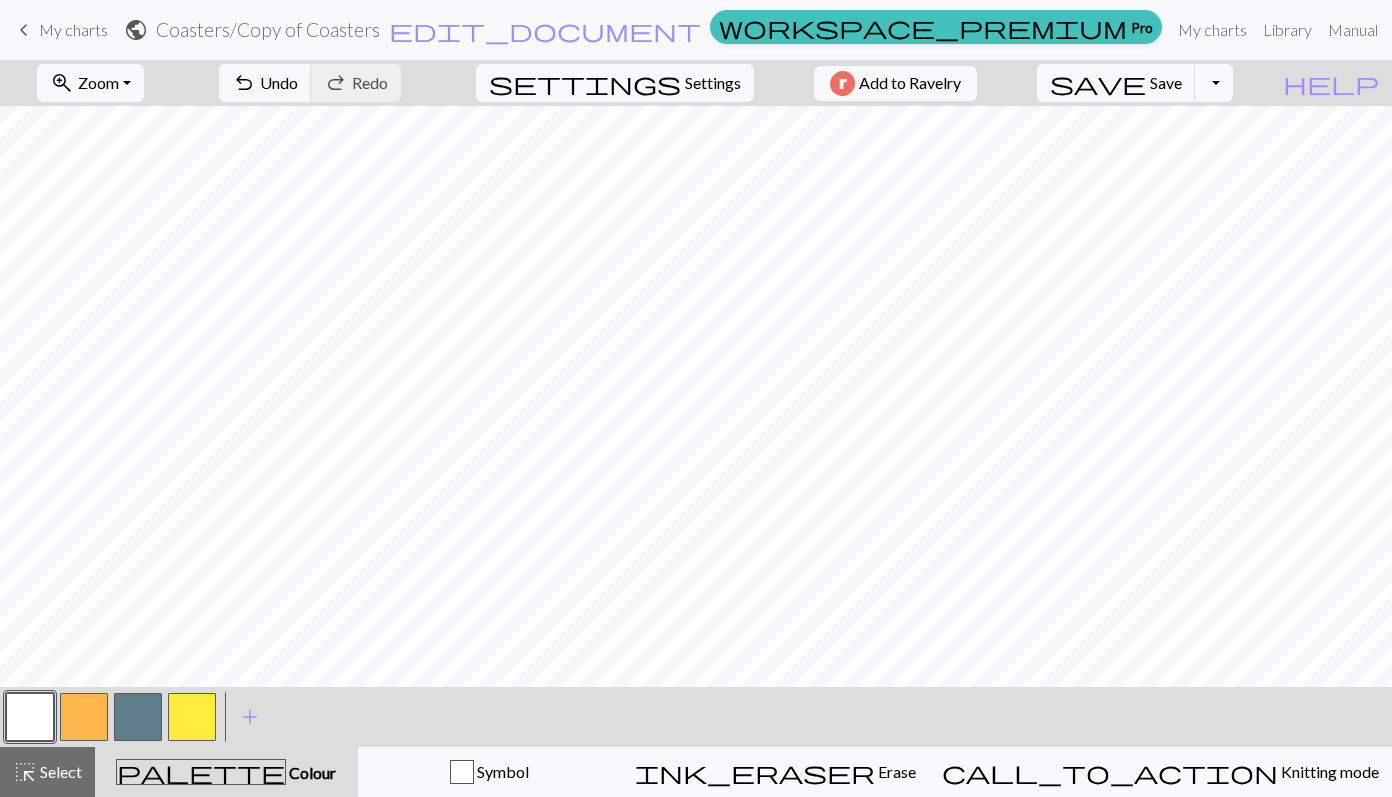 click at bounding box center [192, 717] 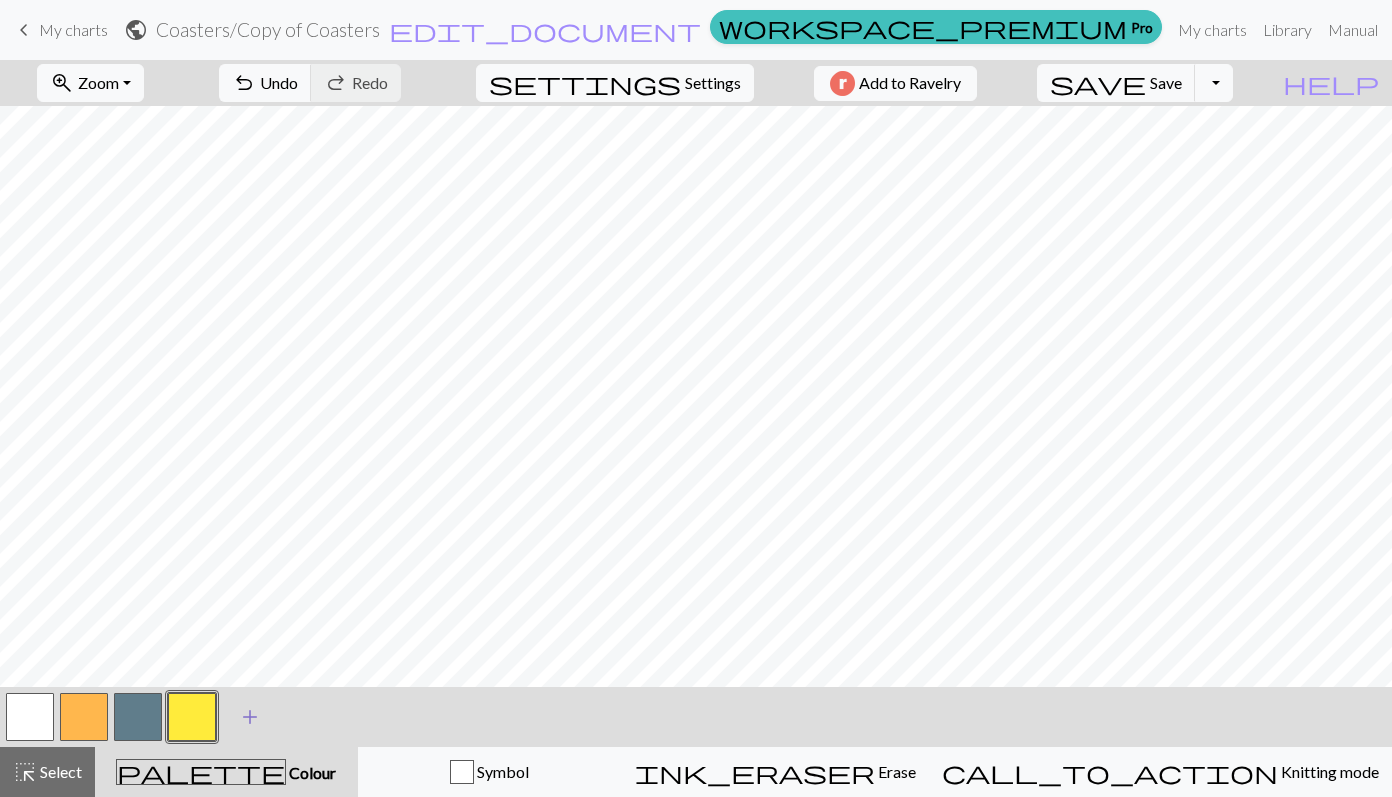 click on "add" at bounding box center [250, 717] 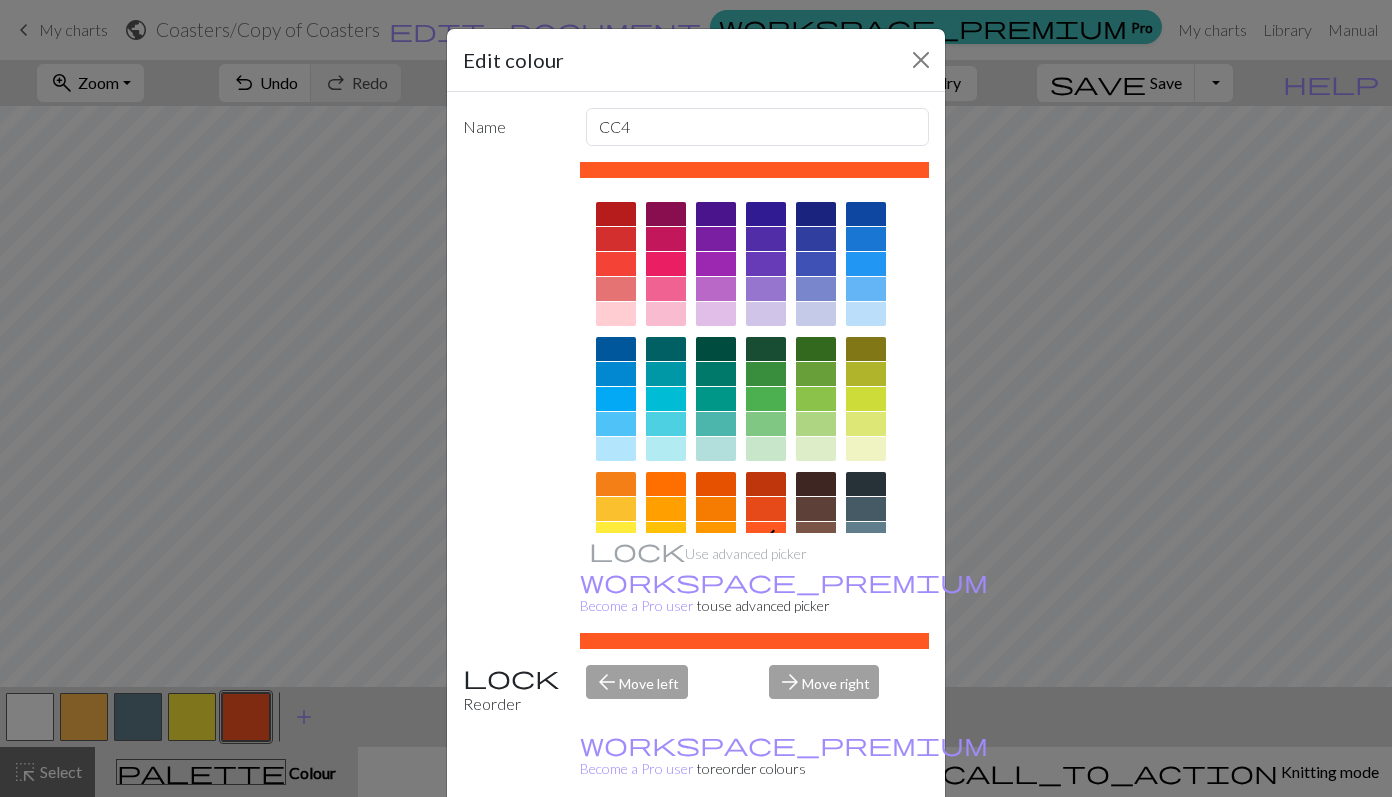 click at bounding box center [866, 484] 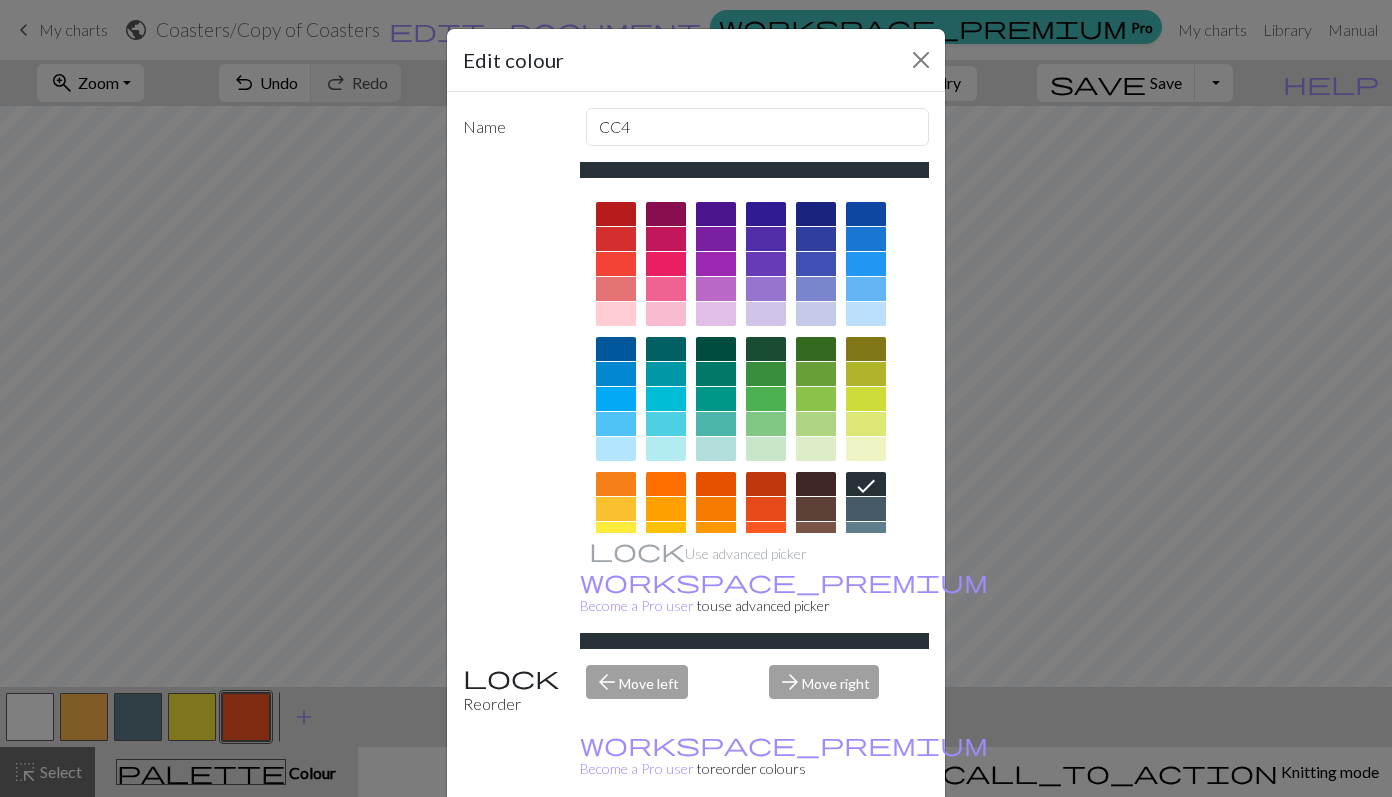 click on "Done" at bounding box center [816, 848] 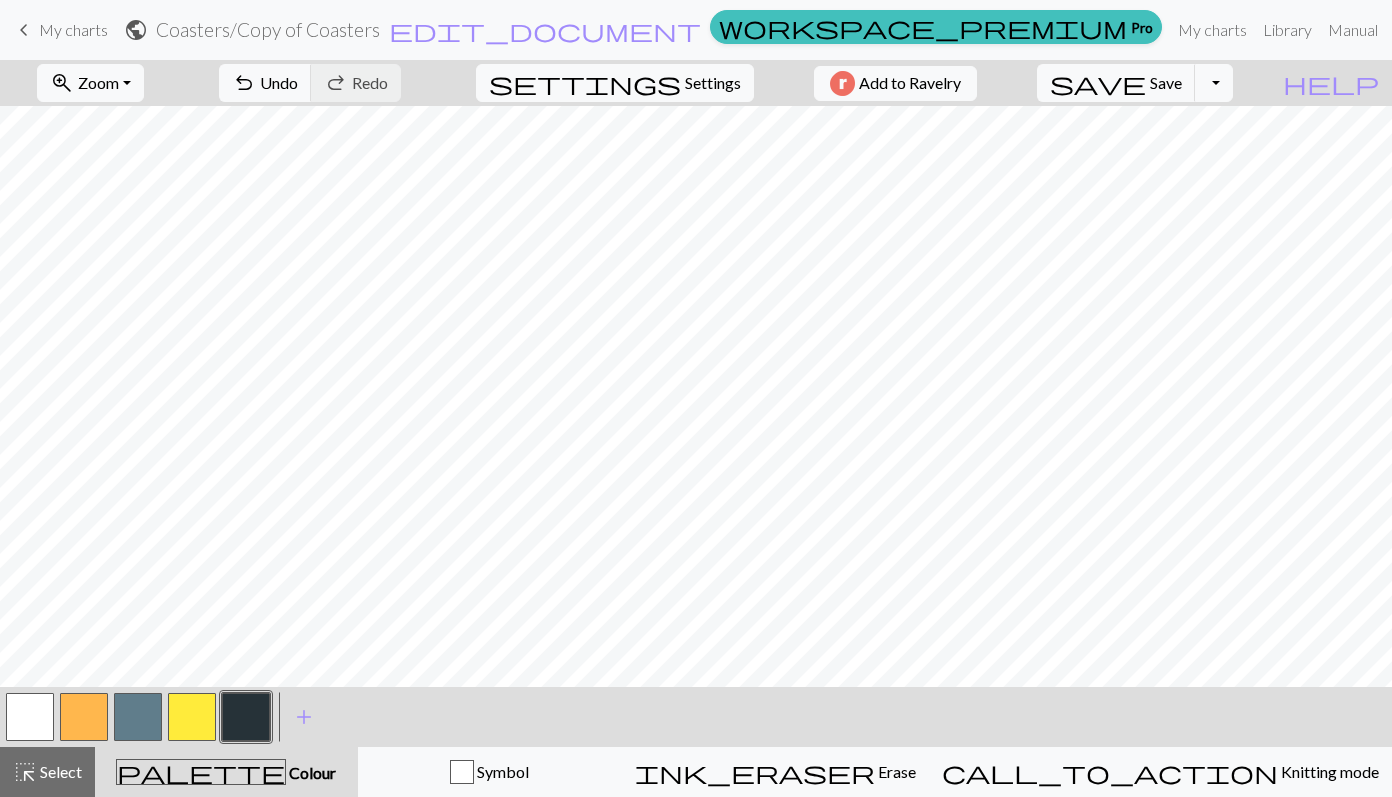click at bounding box center (192, 717) 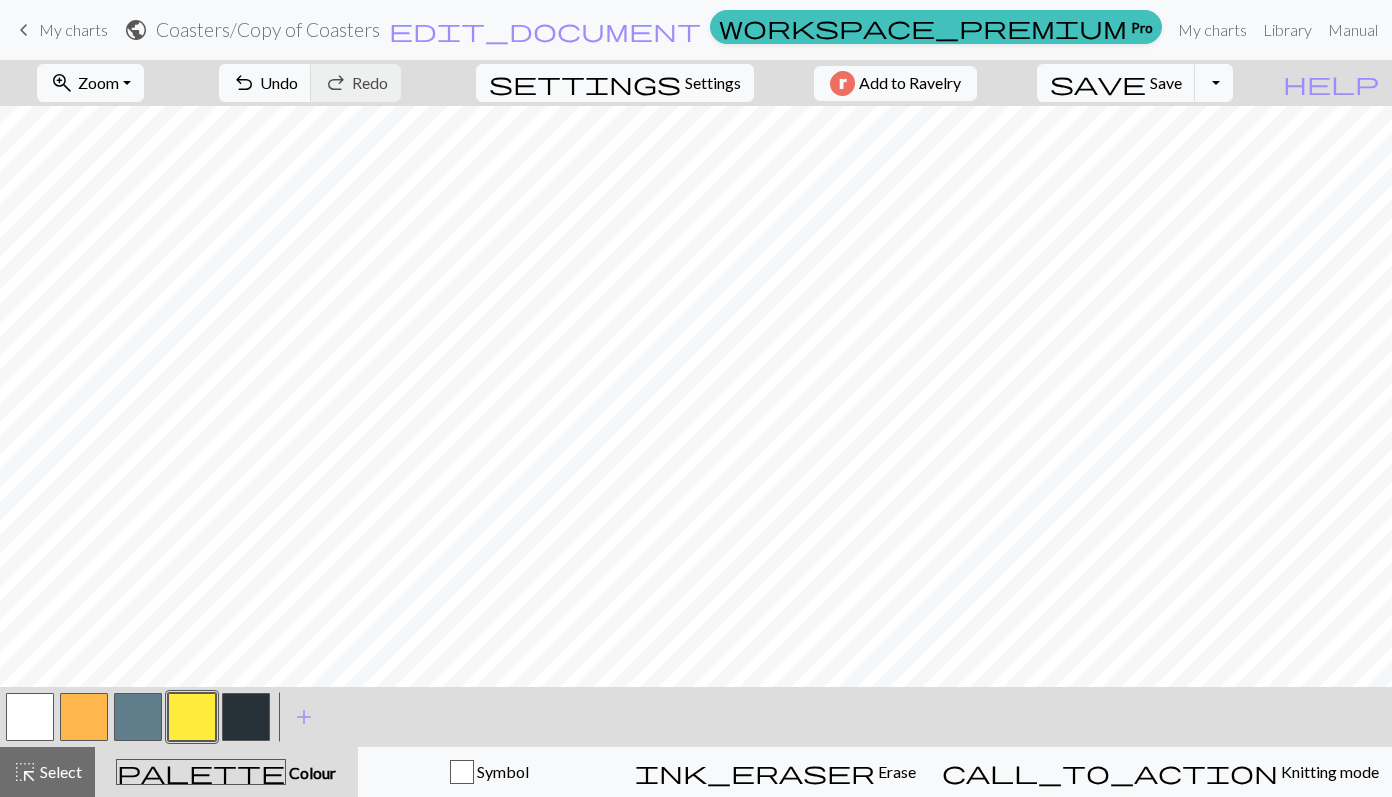 click at bounding box center (30, 717) 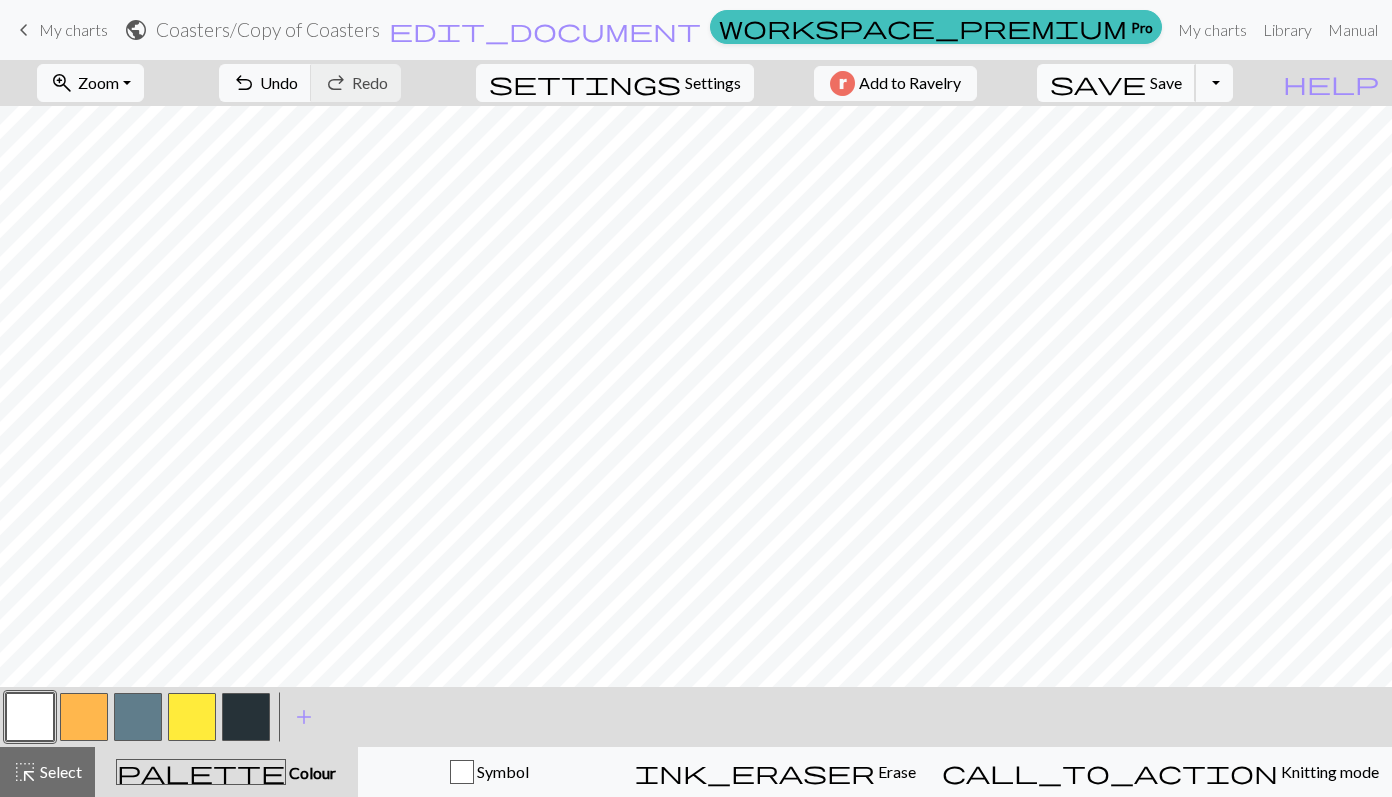 click on "save" at bounding box center (1098, 83) 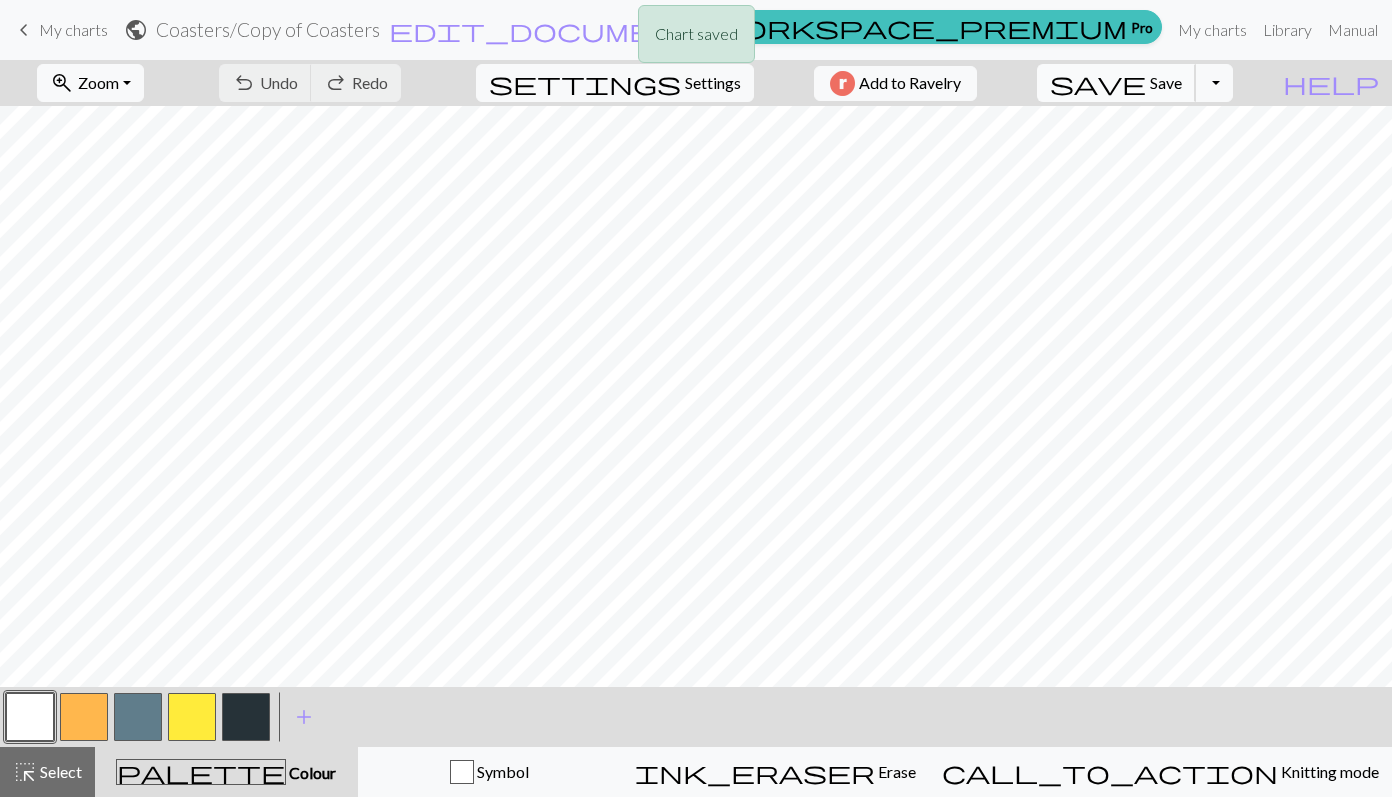 click on "Save" at bounding box center [1166, 82] 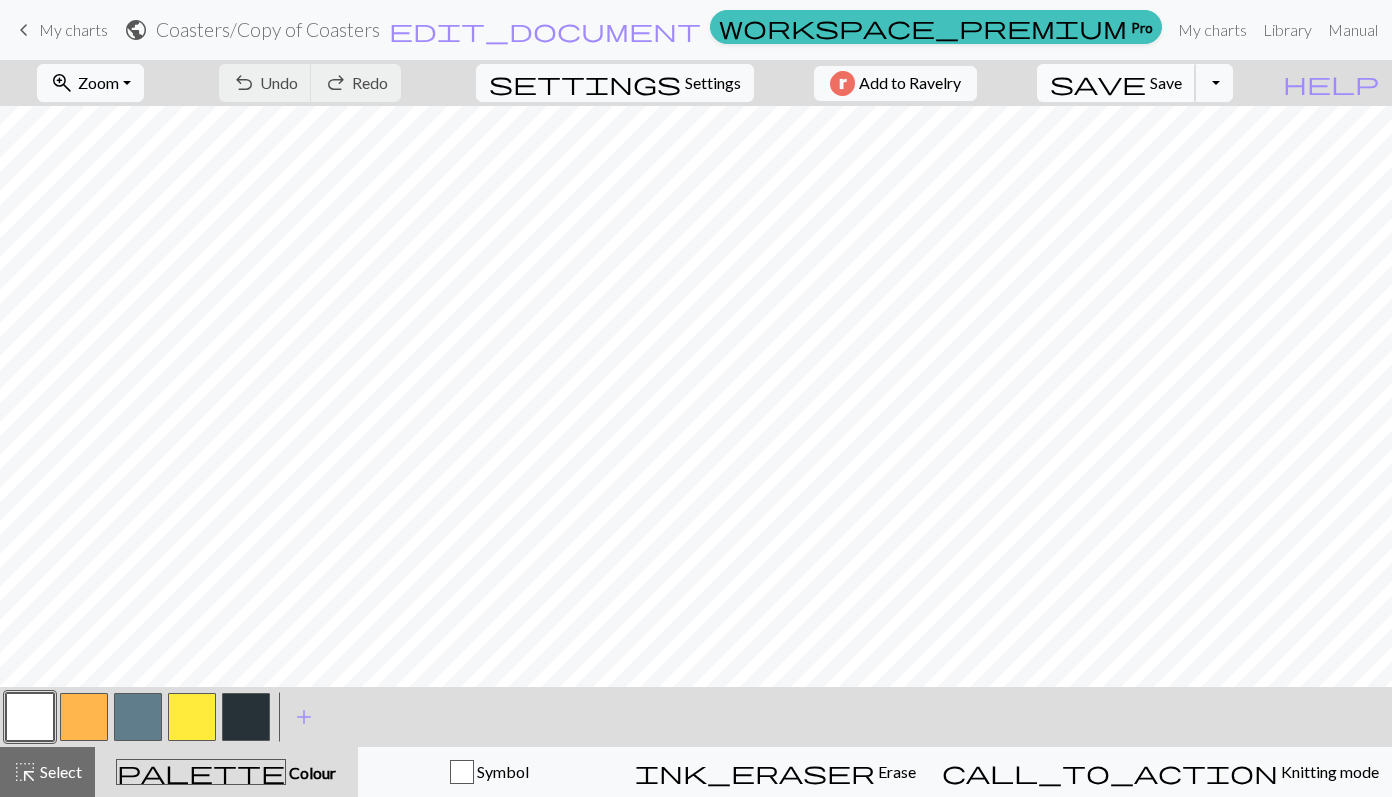 click on "Save" at bounding box center [1166, 82] 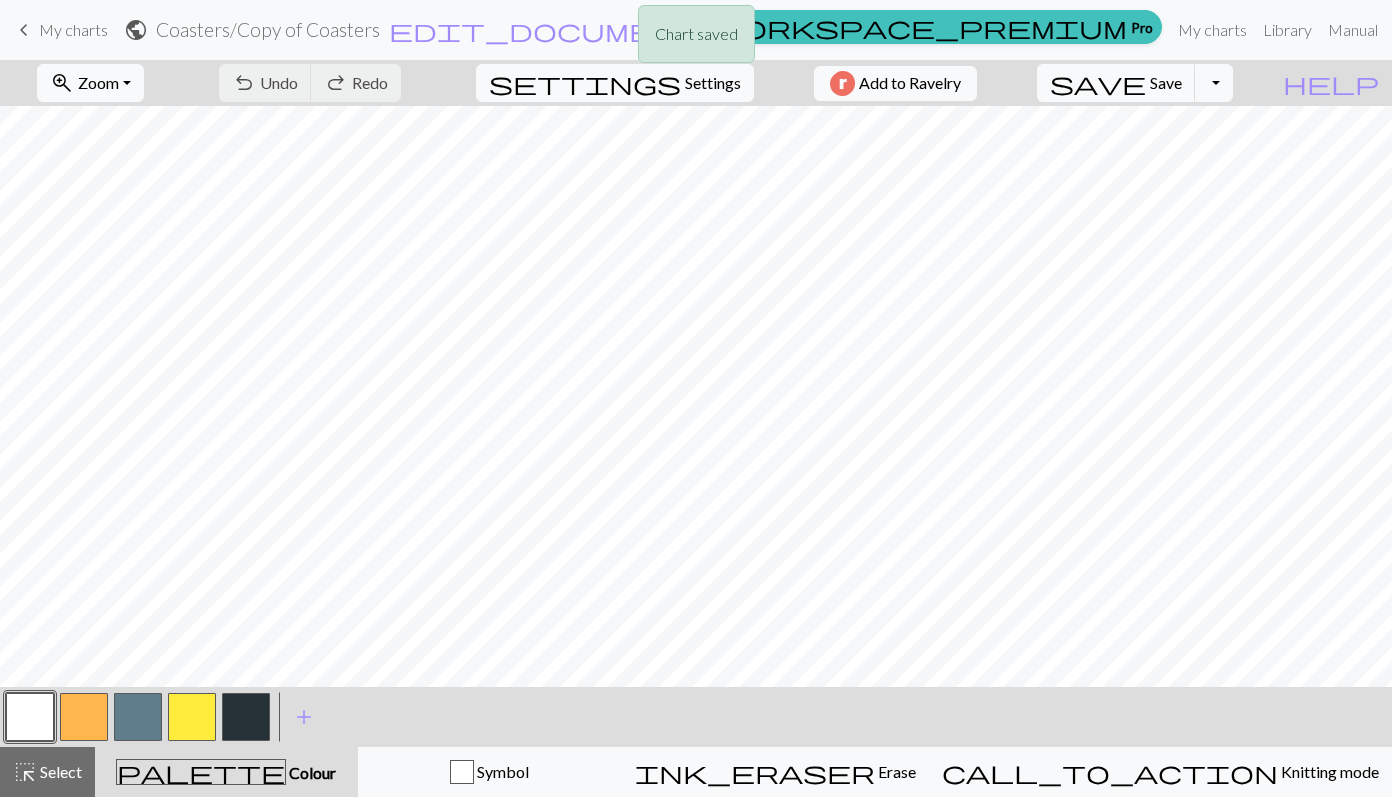 click on "Chart saved" at bounding box center [696, 39] 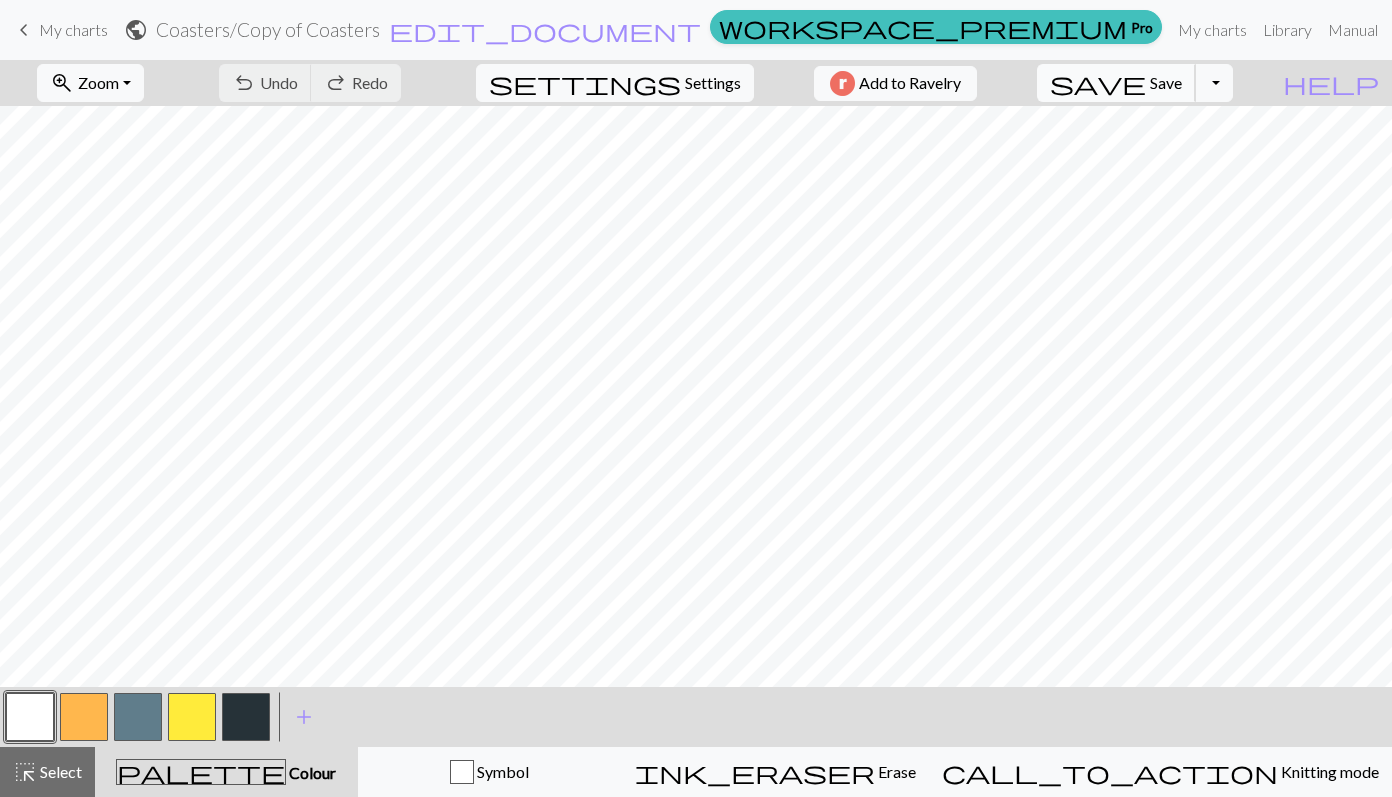 click on "save Save Save" at bounding box center [1116, 83] 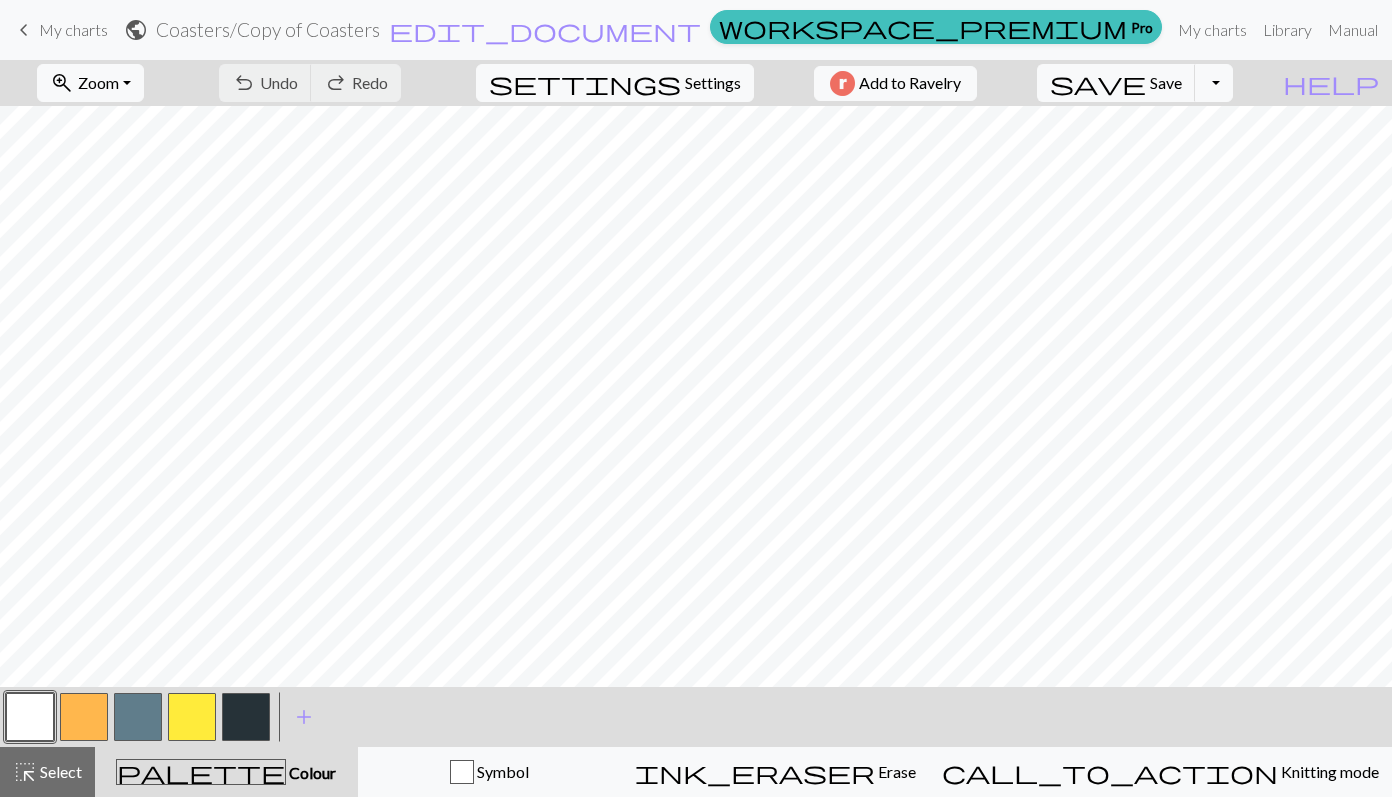 click at bounding box center (246, 717) 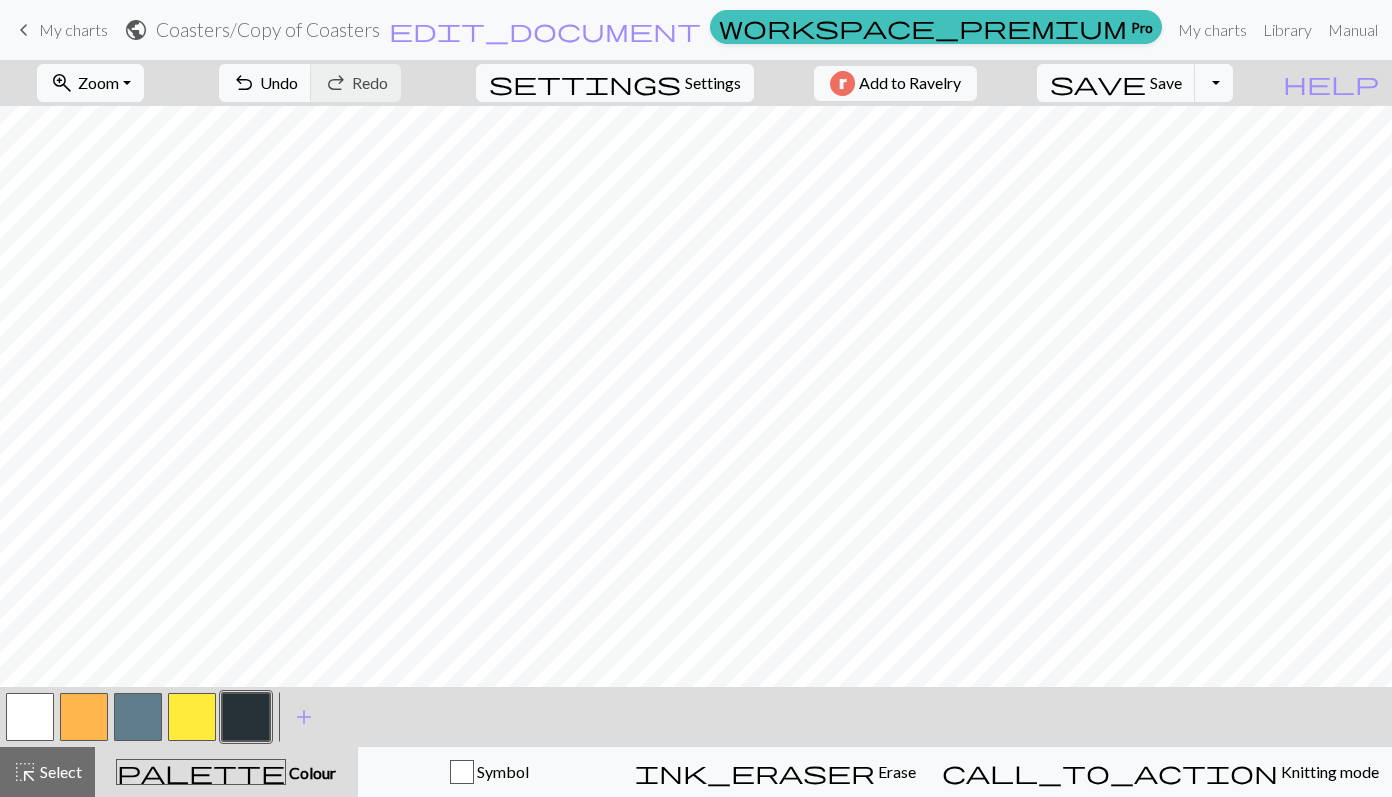 click at bounding box center [30, 717] 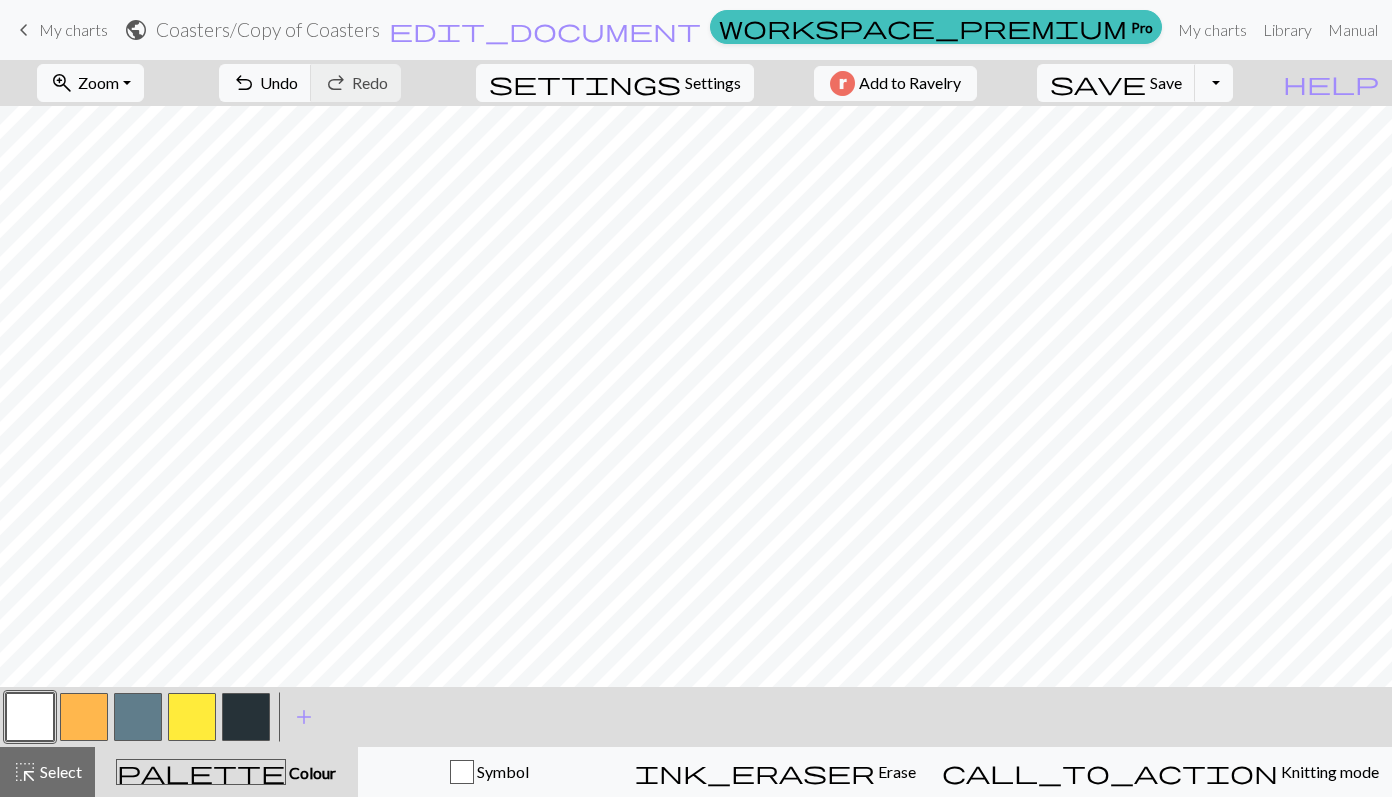 click at bounding box center (192, 717) 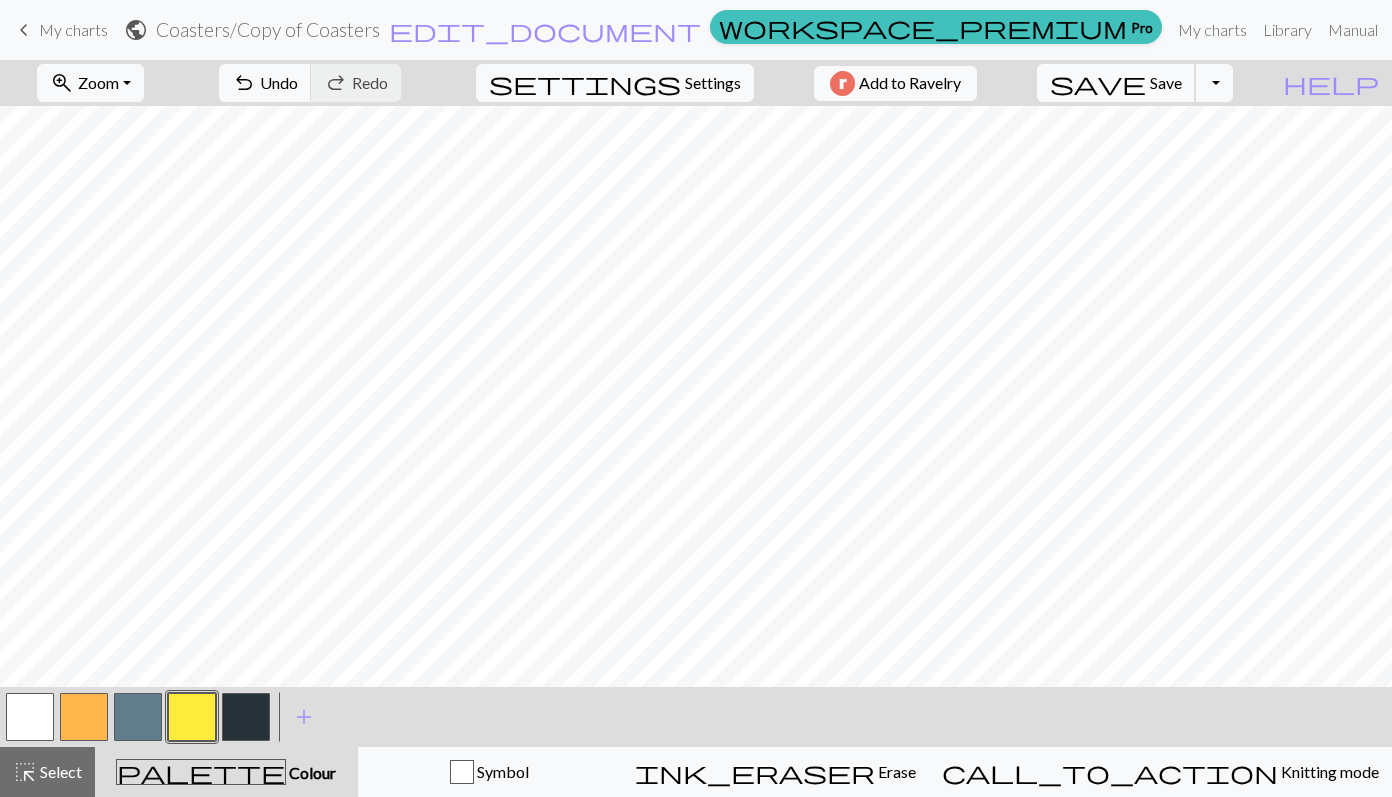 click on "save Save Save" at bounding box center (1116, 83) 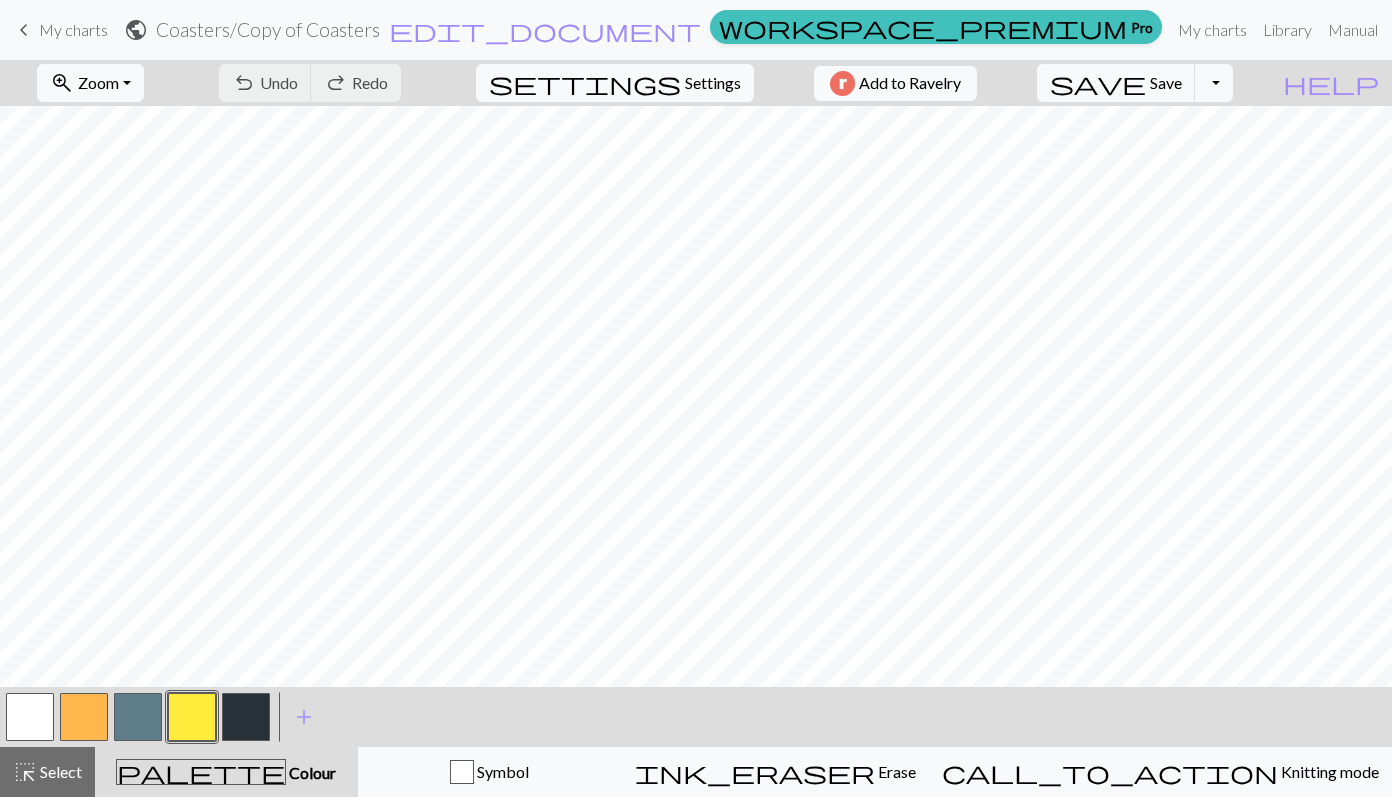 click at bounding box center (246, 717) 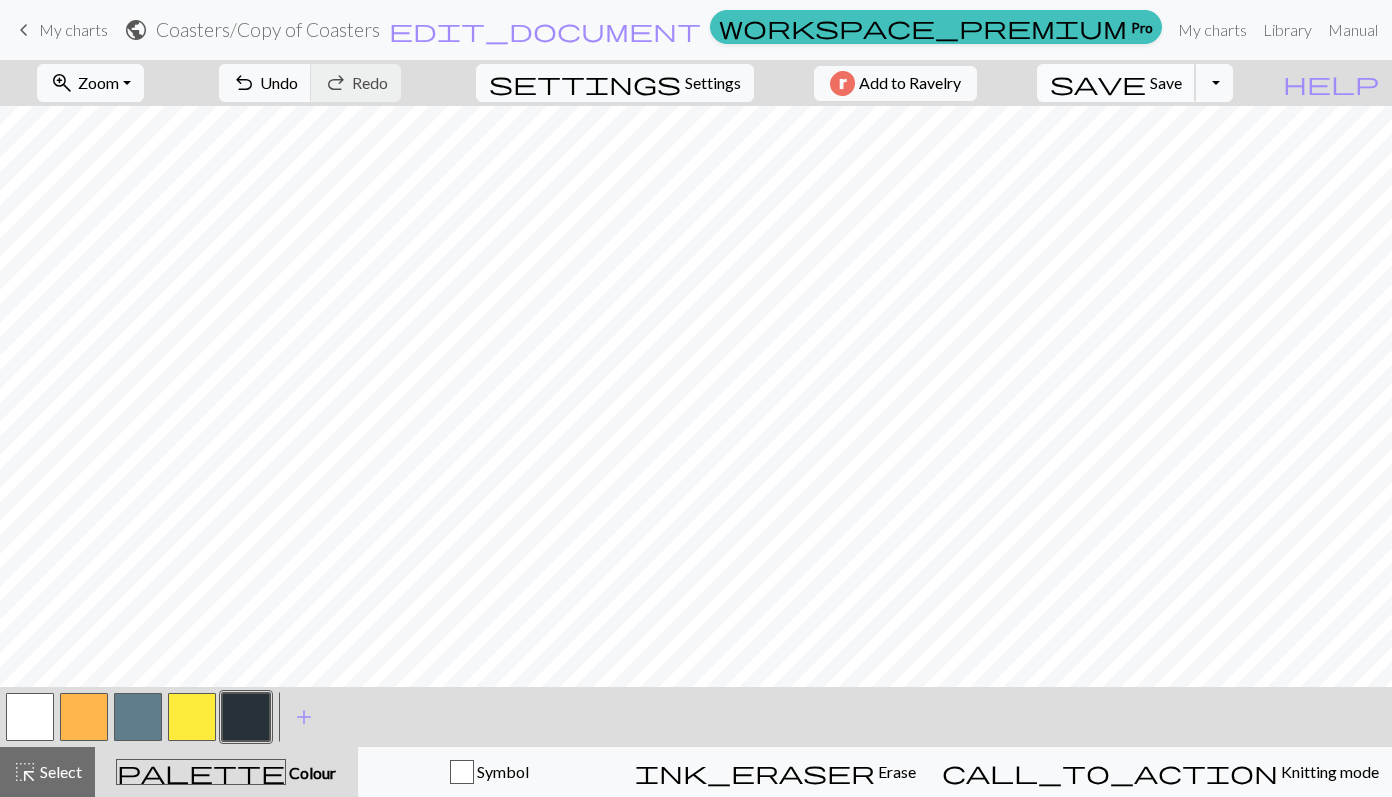 click on "save Save Save" at bounding box center [1116, 83] 